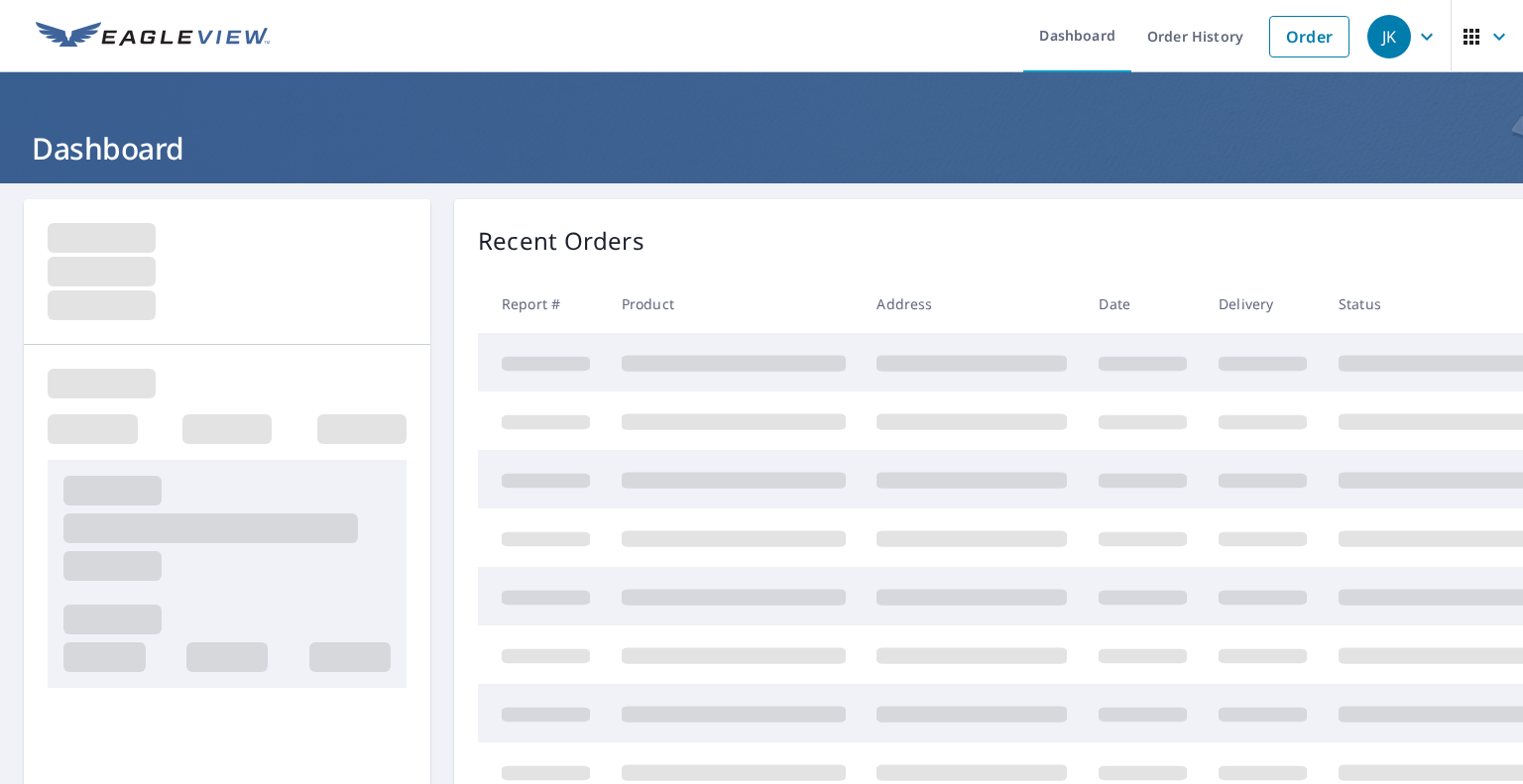 scroll, scrollTop: 0, scrollLeft: 0, axis: both 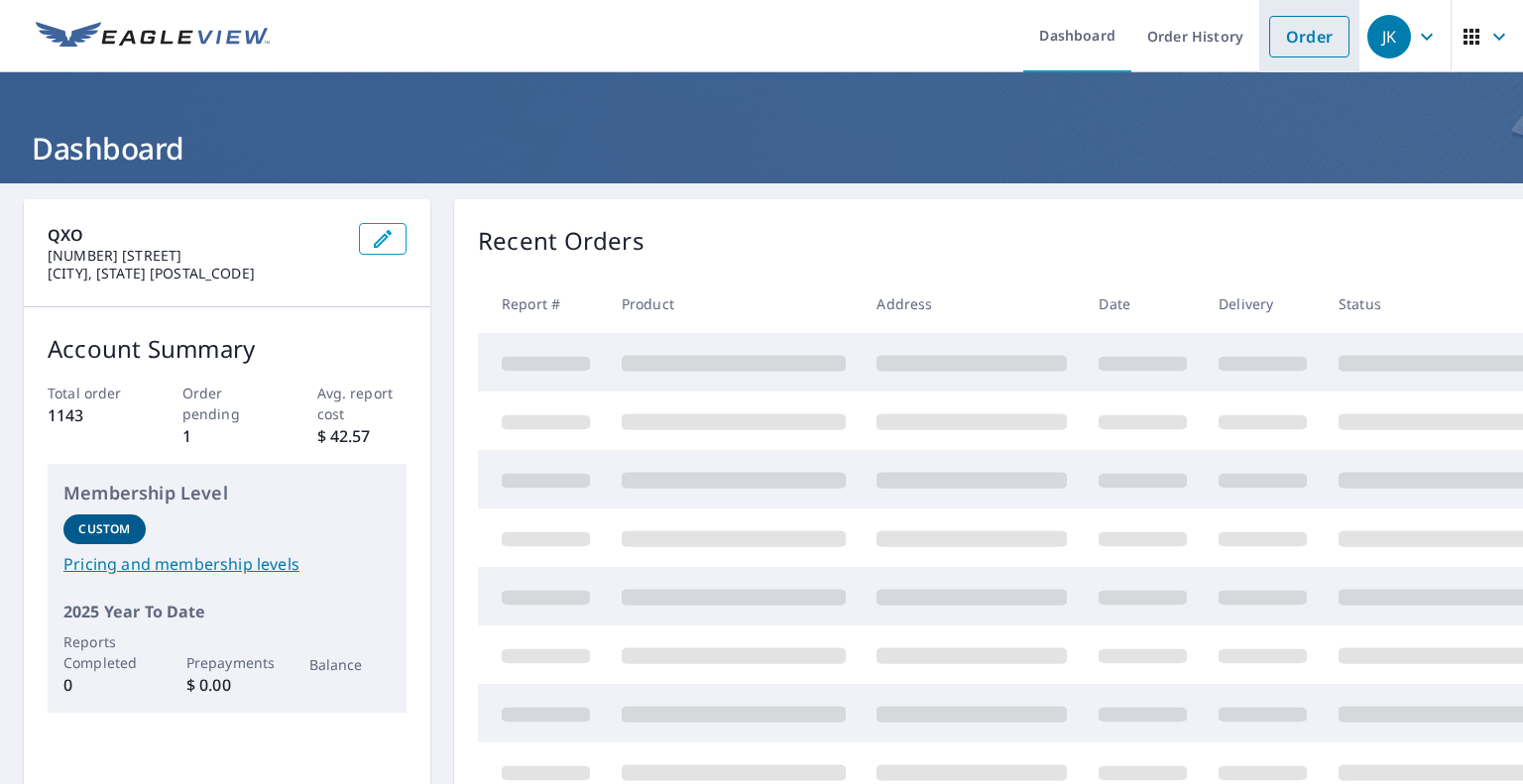 click on "Order" at bounding box center [1309, 37] 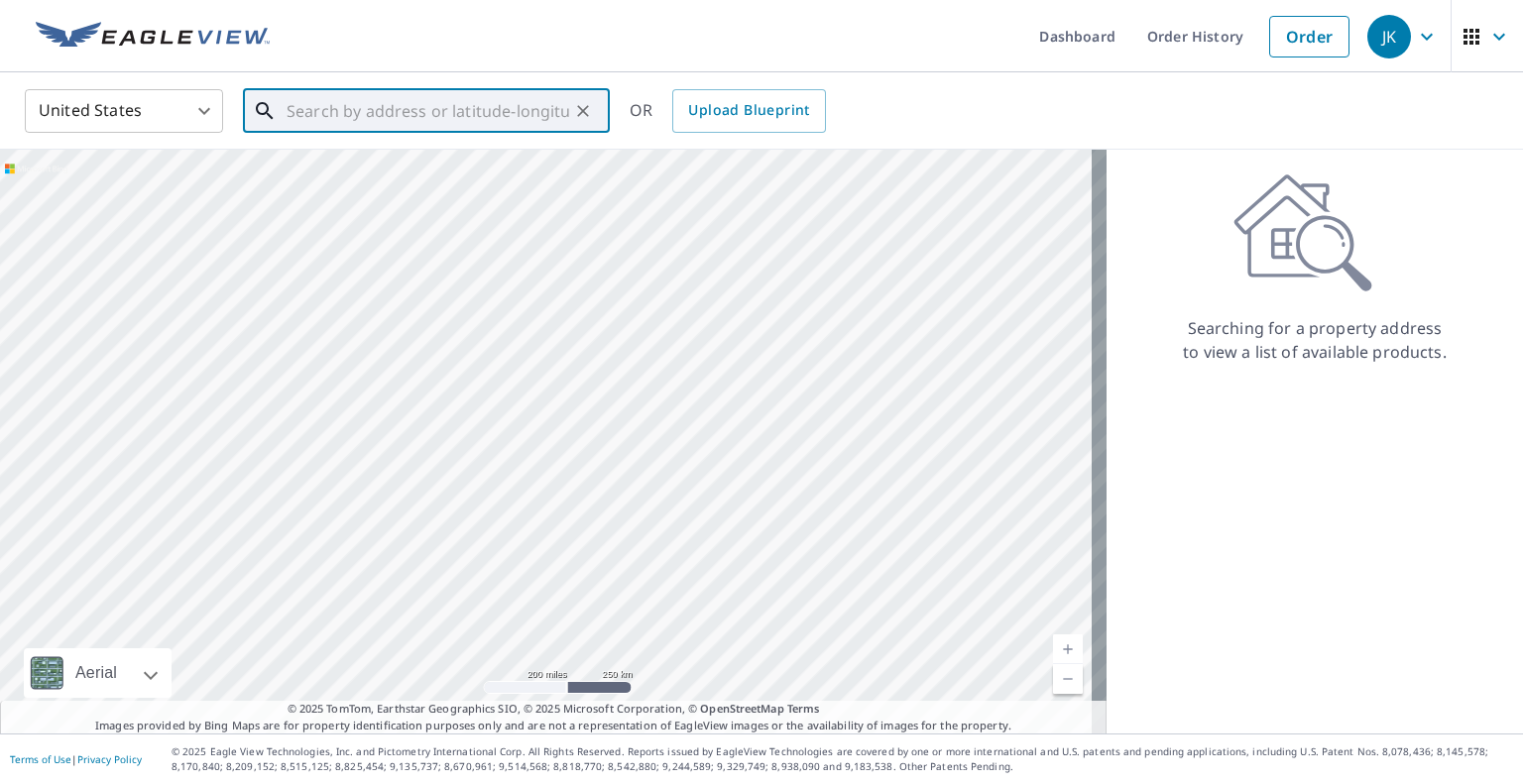 click at bounding box center [427, 111] 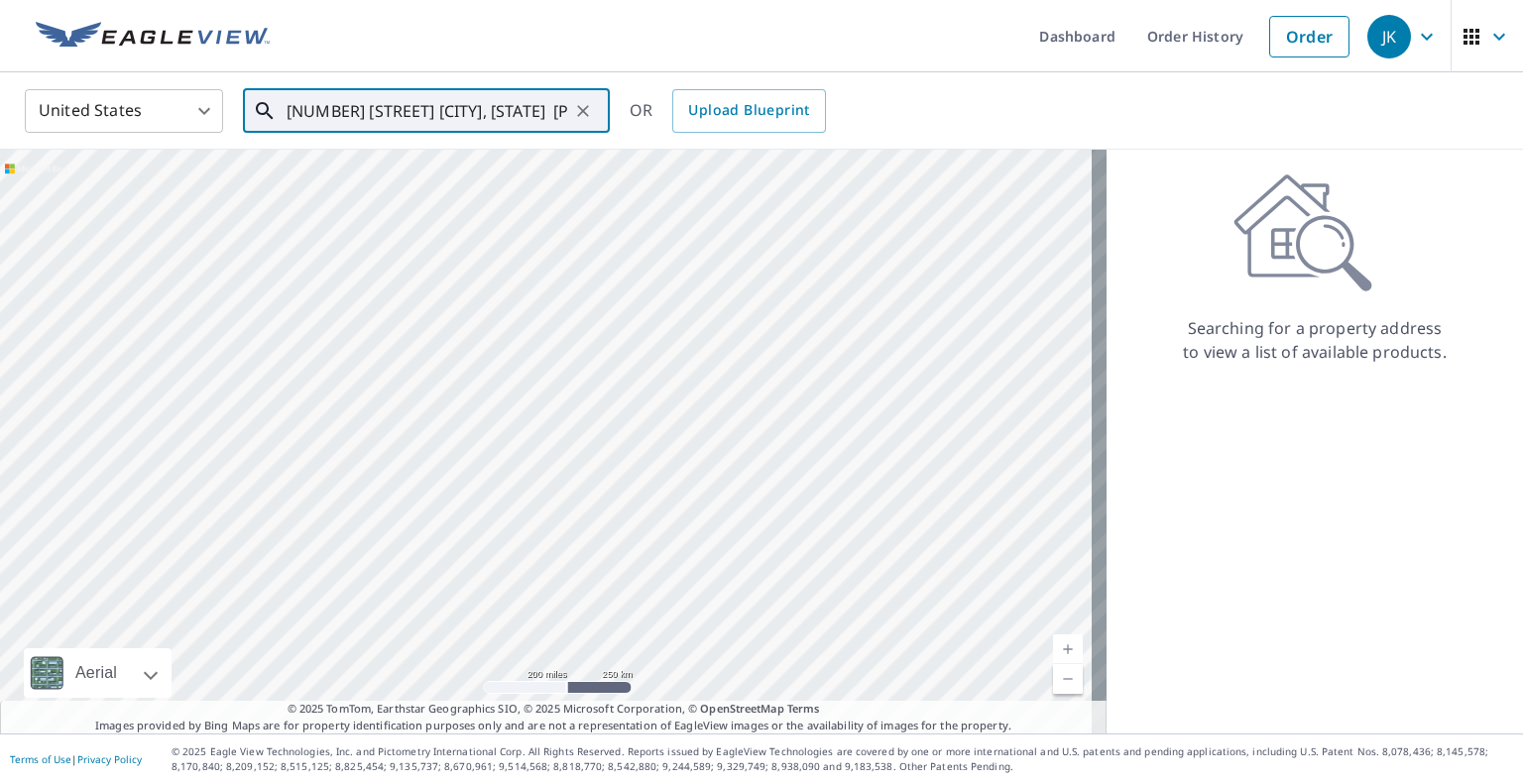 scroll, scrollTop: 0, scrollLeft: 36, axis: horizontal 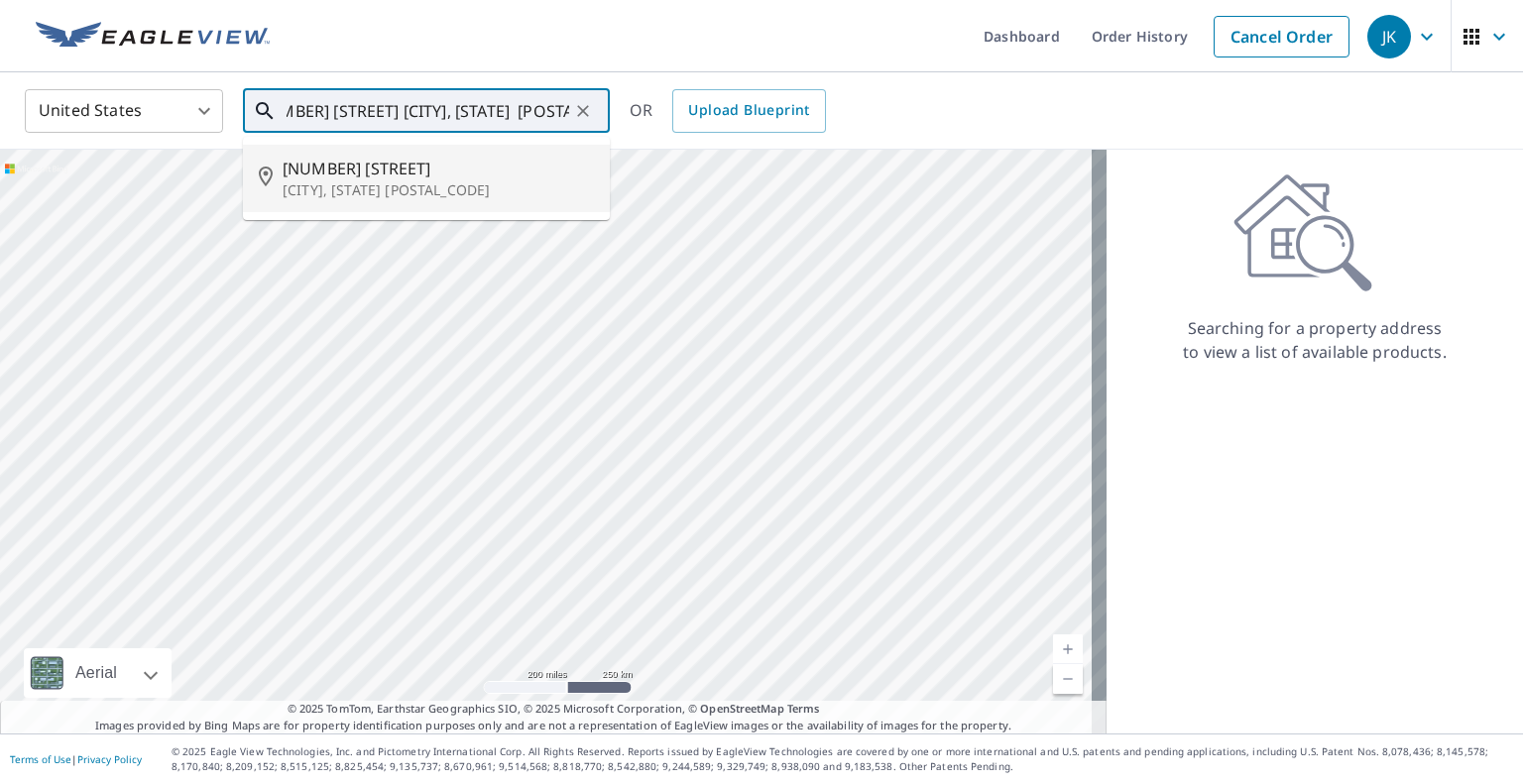 click on "[NUMBER] [STREET]" at bounding box center [438, 168] 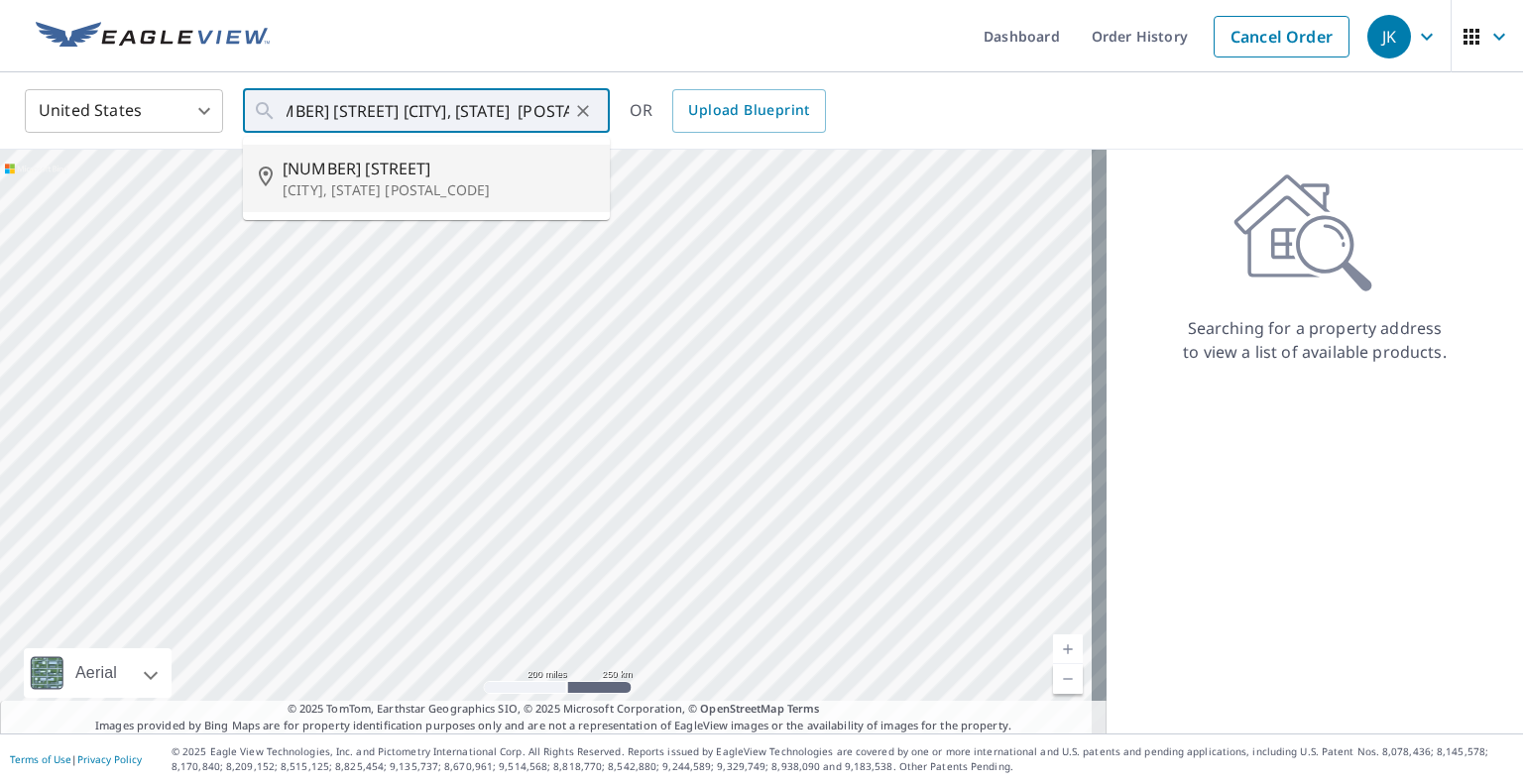type on "[NUMBER] [STREET] [CITY], [STATE] [POSTAL_CODE]" 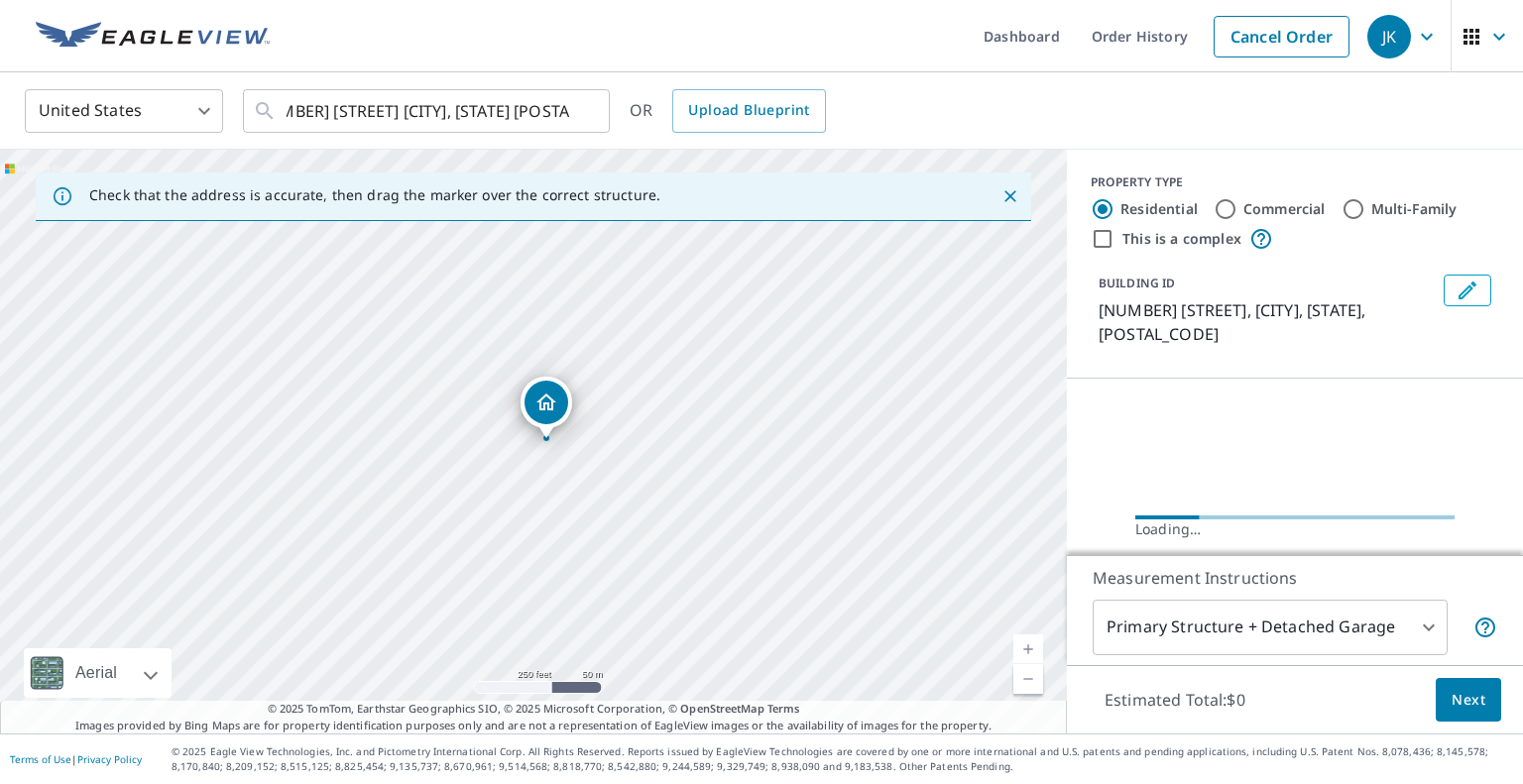 scroll, scrollTop: 0, scrollLeft: 0, axis: both 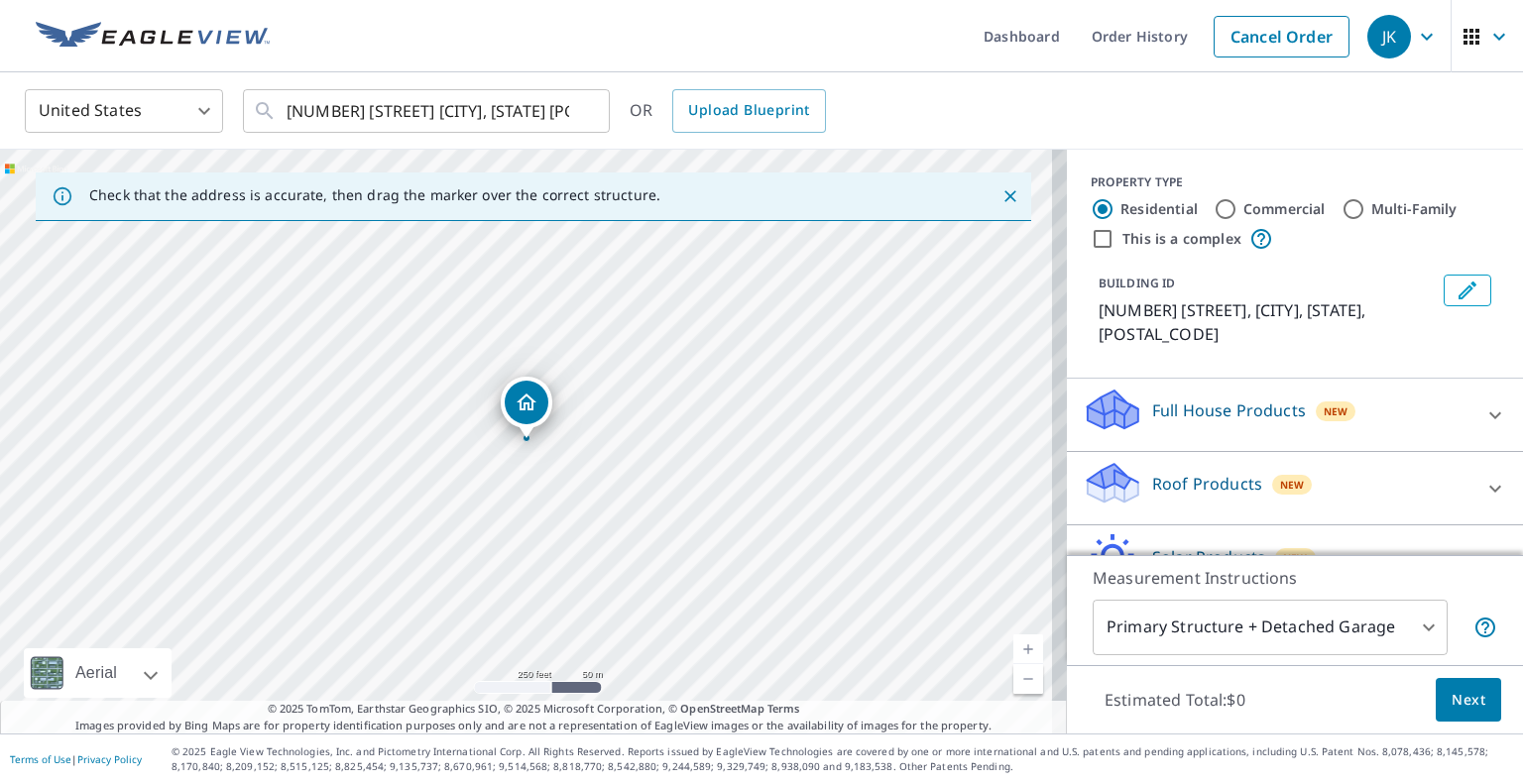 click on "Roof Products" at bounding box center (1207, 484) 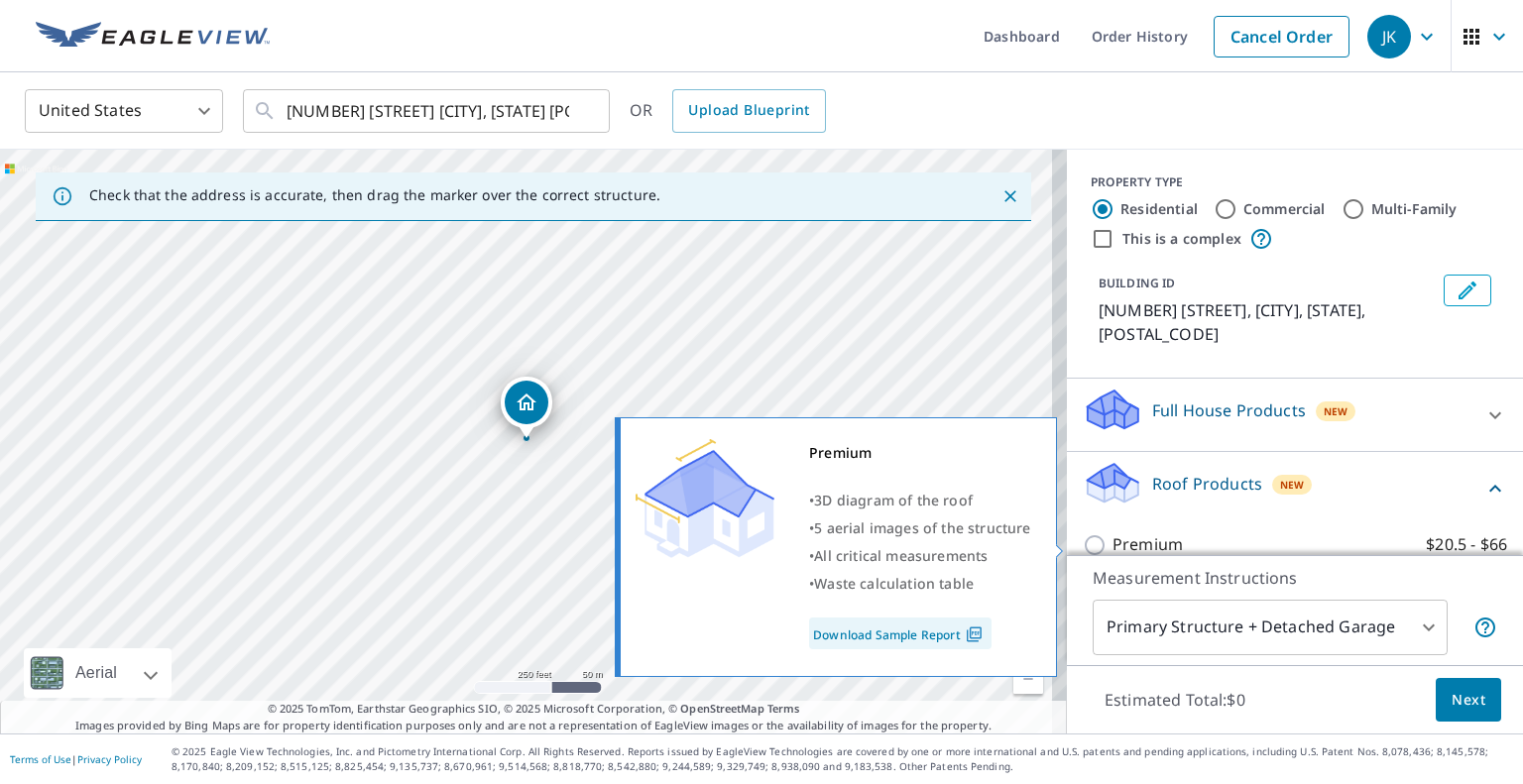 click on "Premium $20.5 - $66" at bounding box center (1098, 545) 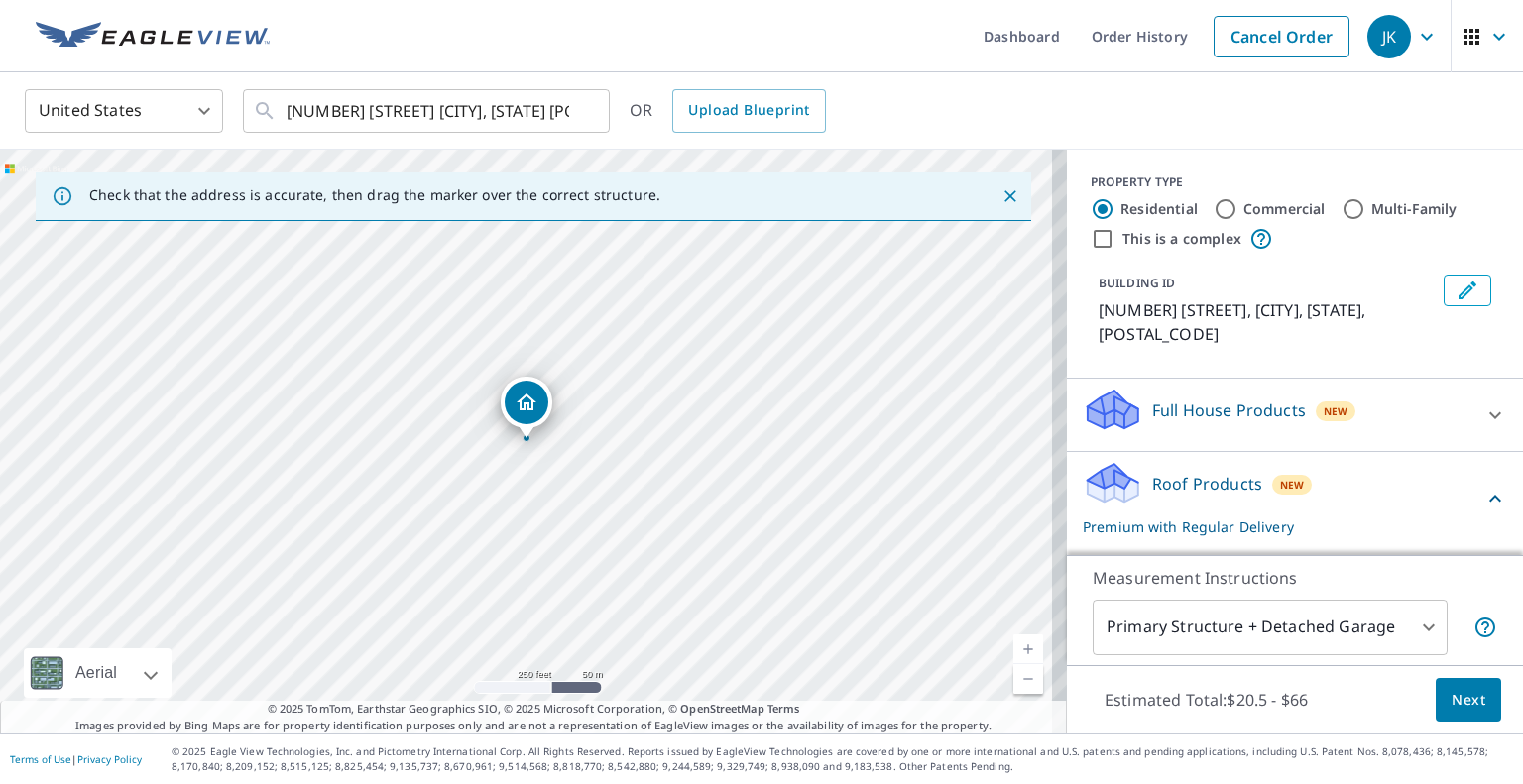 scroll, scrollTop: 67, scrollLeft: 0, axis: vertical 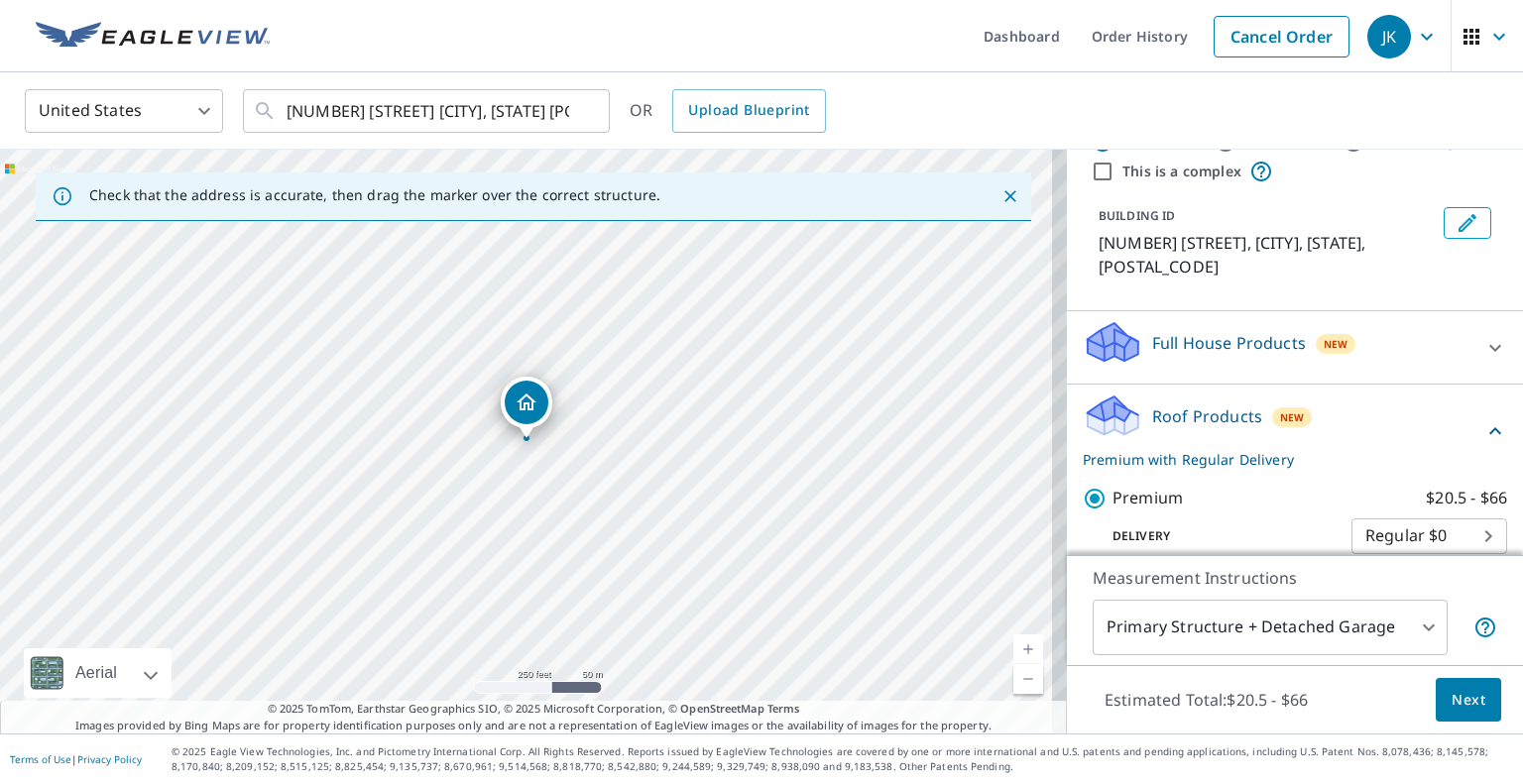 click on "Next" at bounding box center (1468, 700) 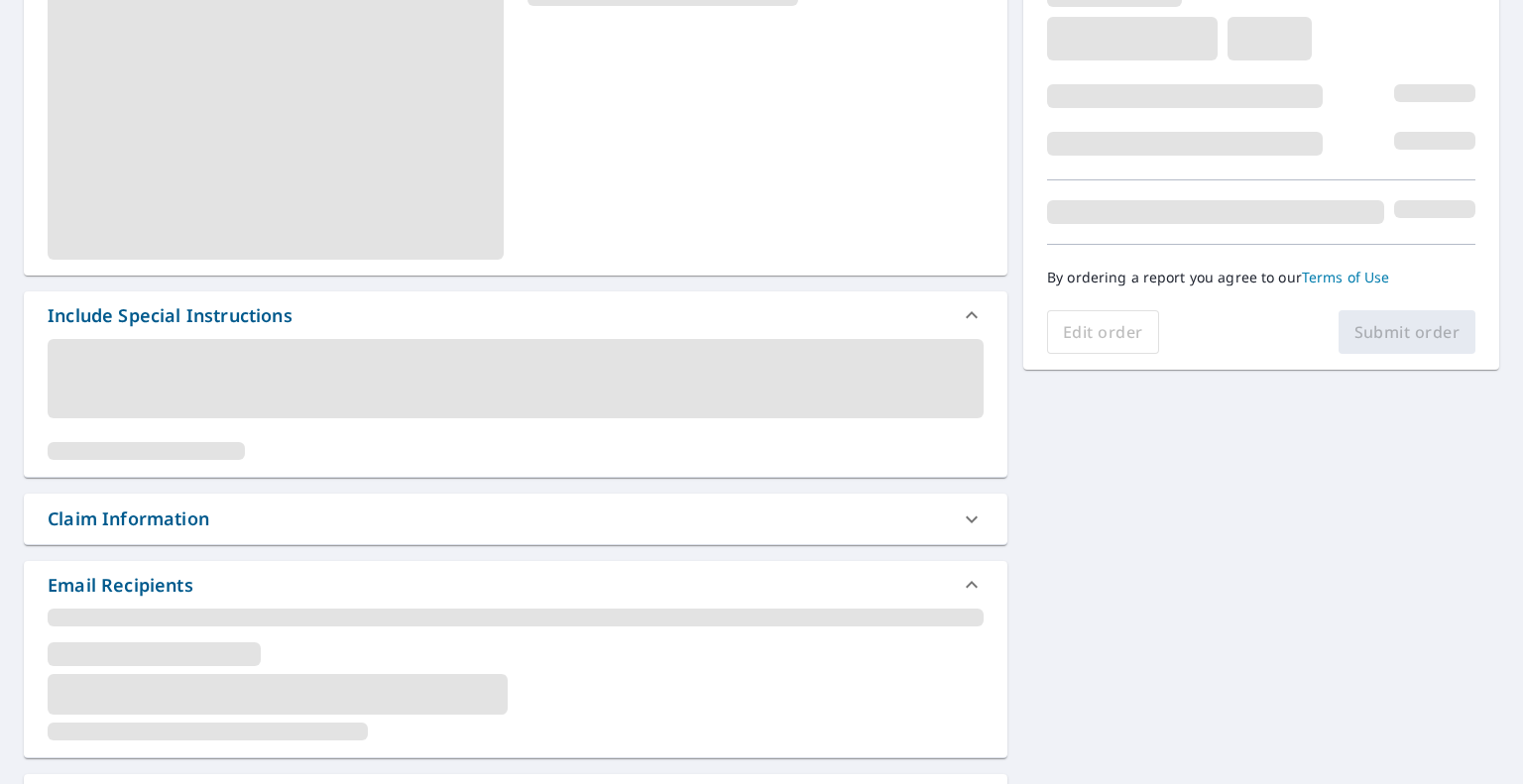 scroll, scrollTop: 353, scrollLeft: 0, axis: vertical 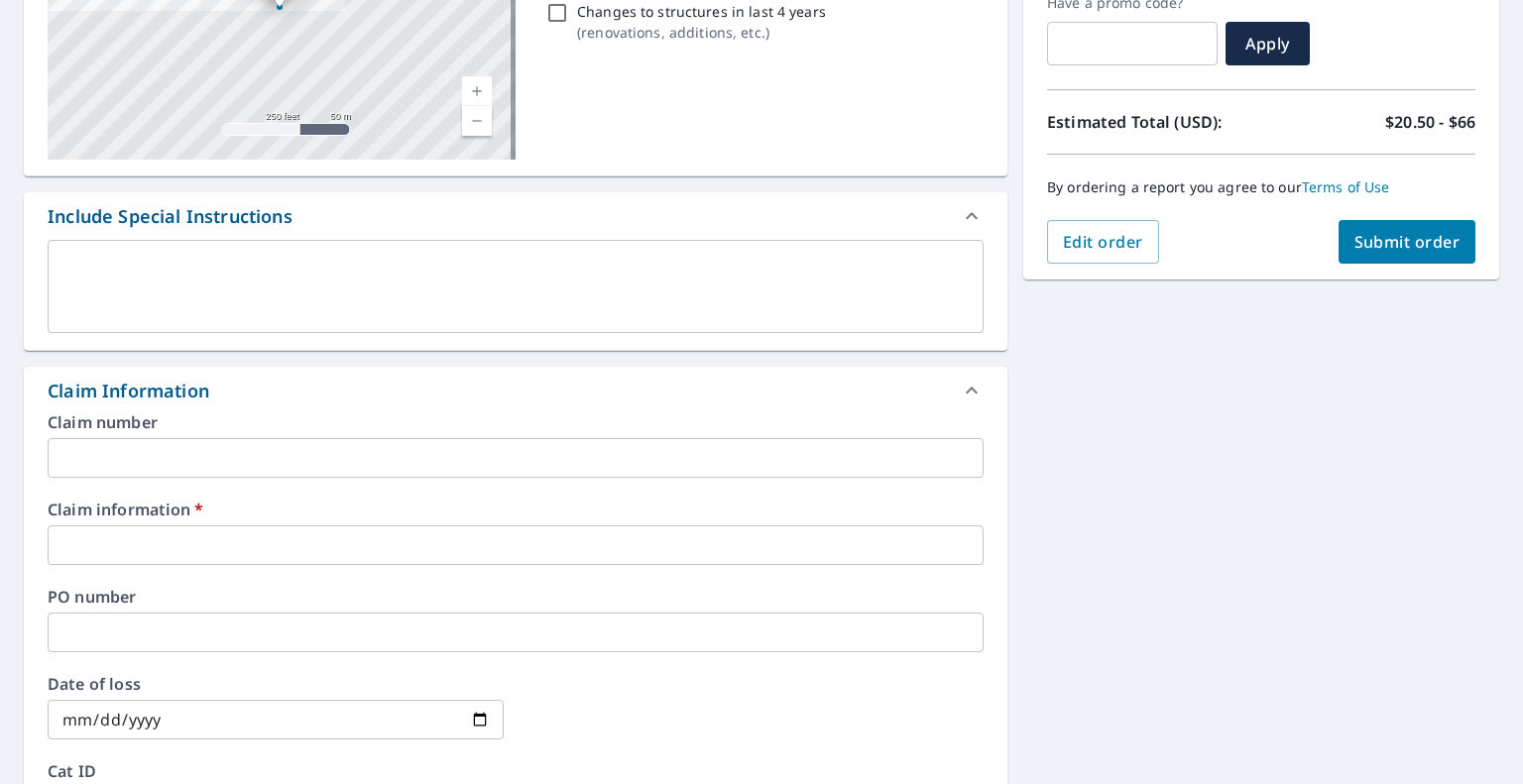 click at bounding box center [516, 545] 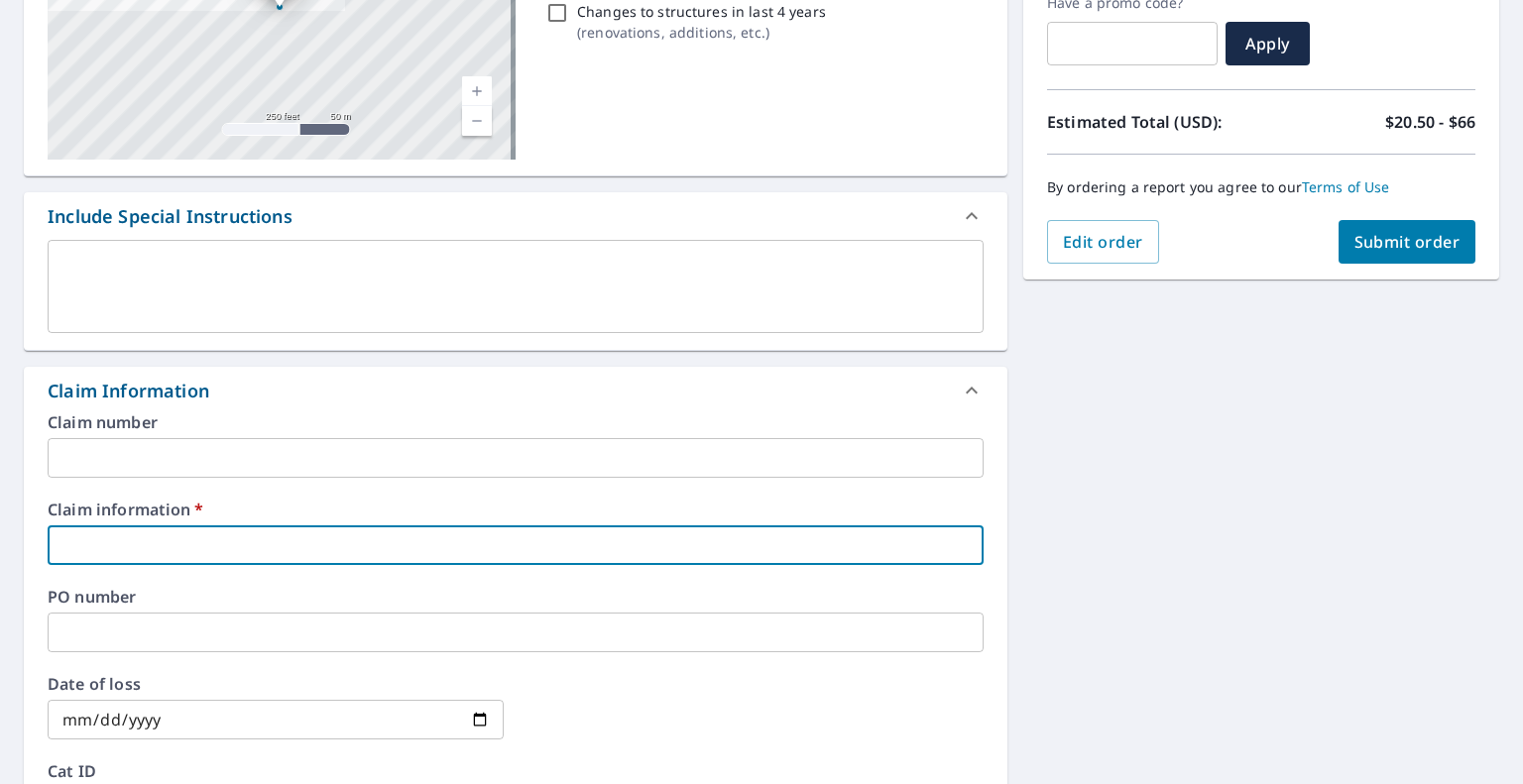 type on "[NUMBER] - [COMPANY]" 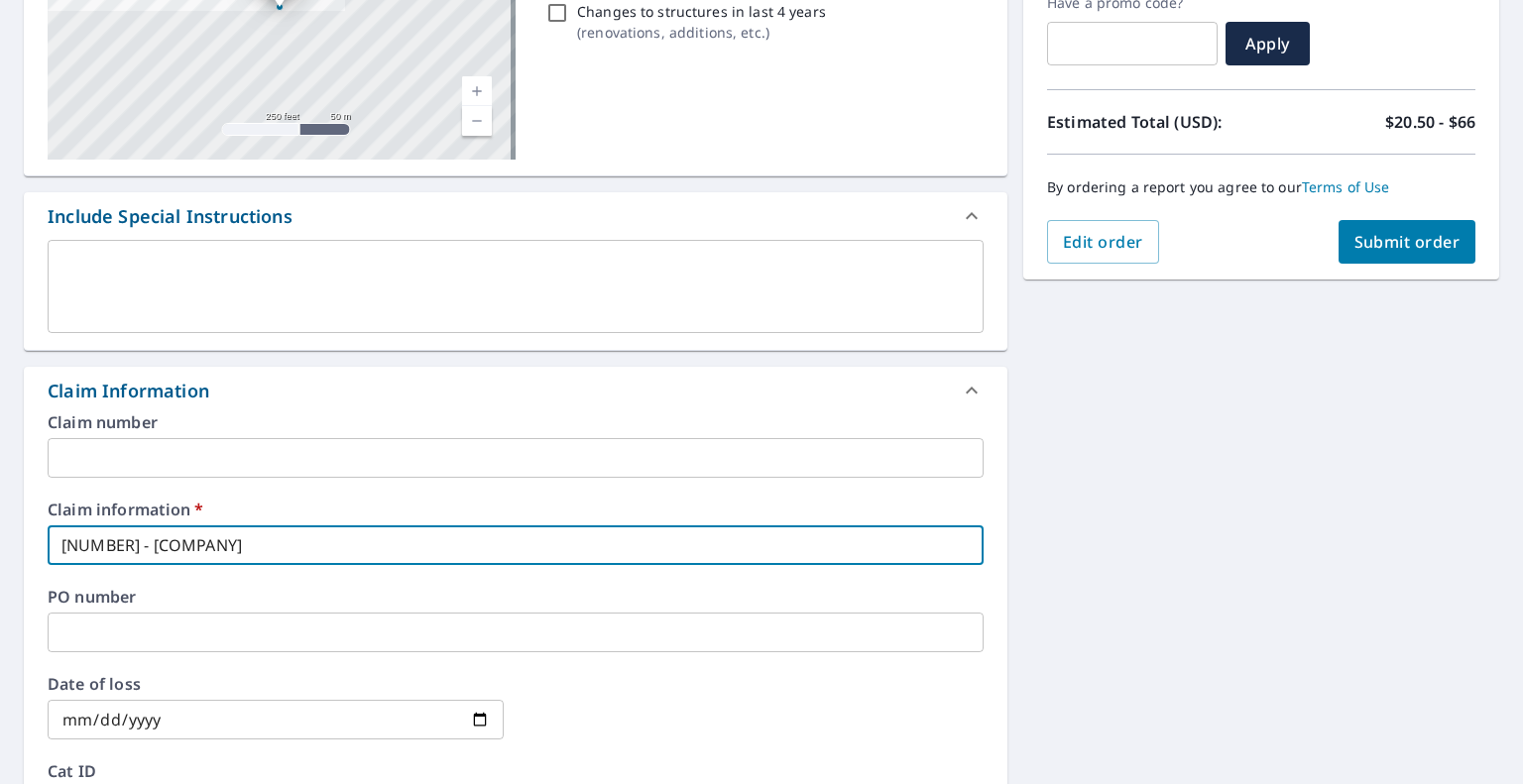 checkbox on "true" 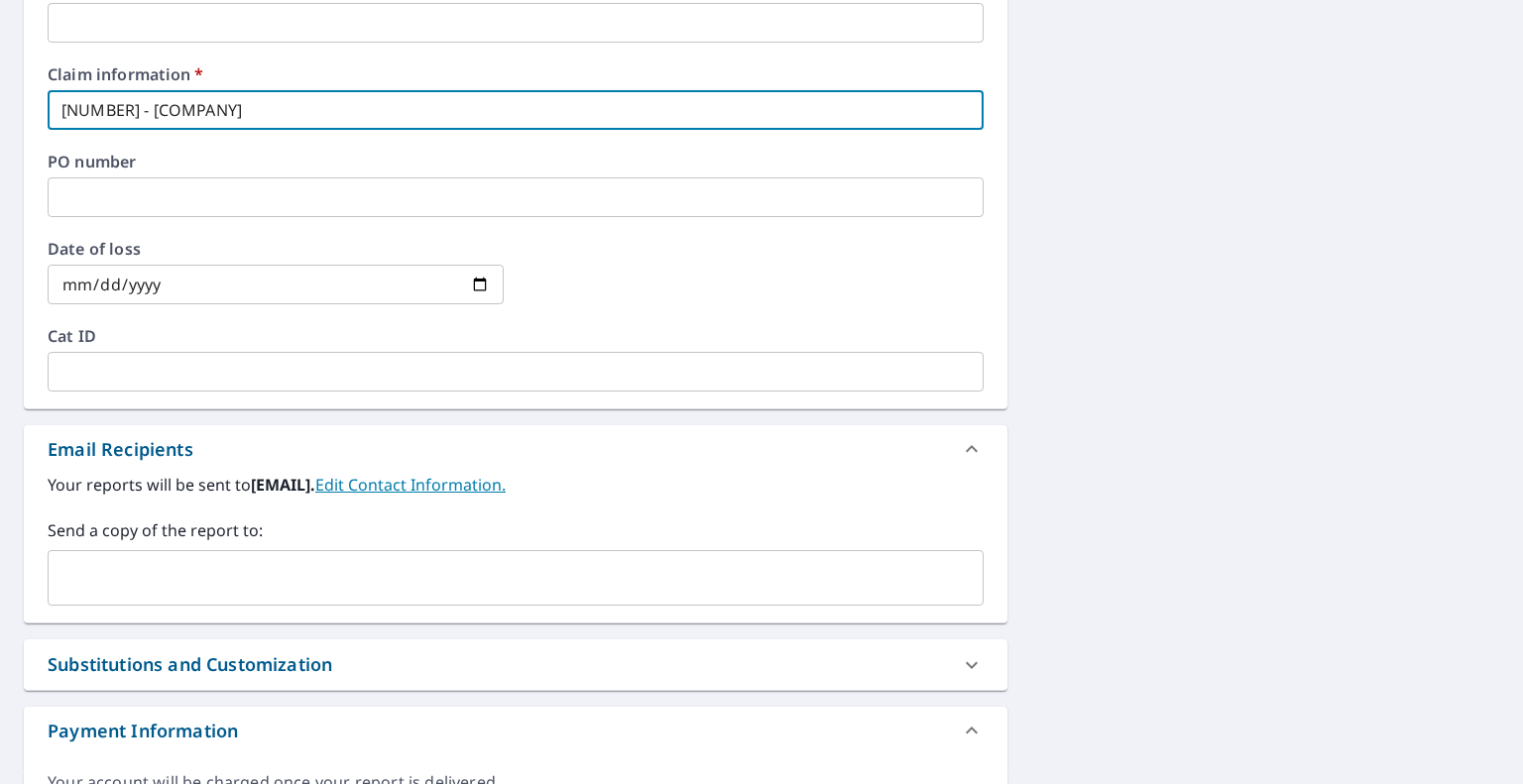 scroll, scrollTop: 789, scrollLeft: 0, axis: vertical 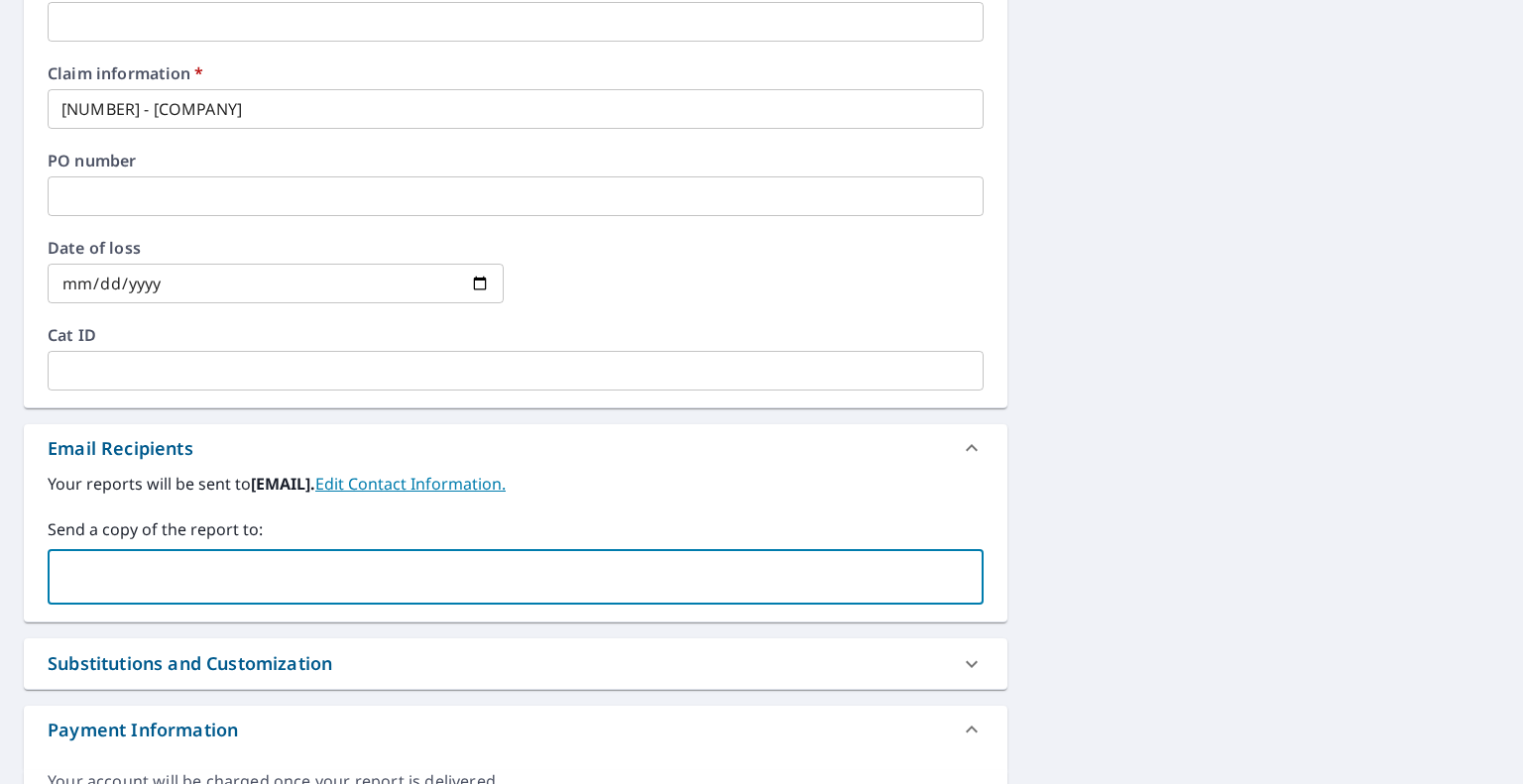 click at bounding box center (501, 577) 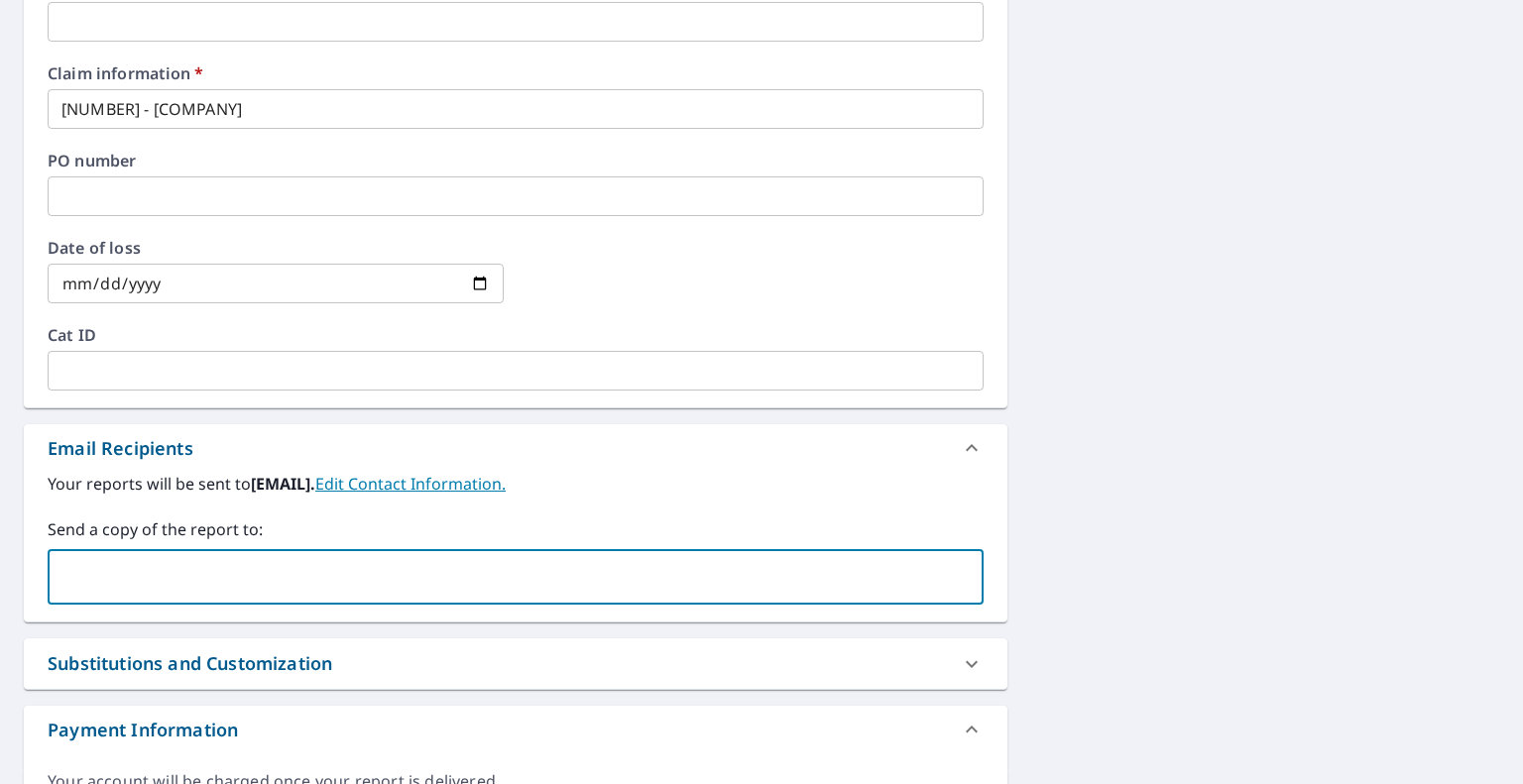 type on "[EMAIL]" 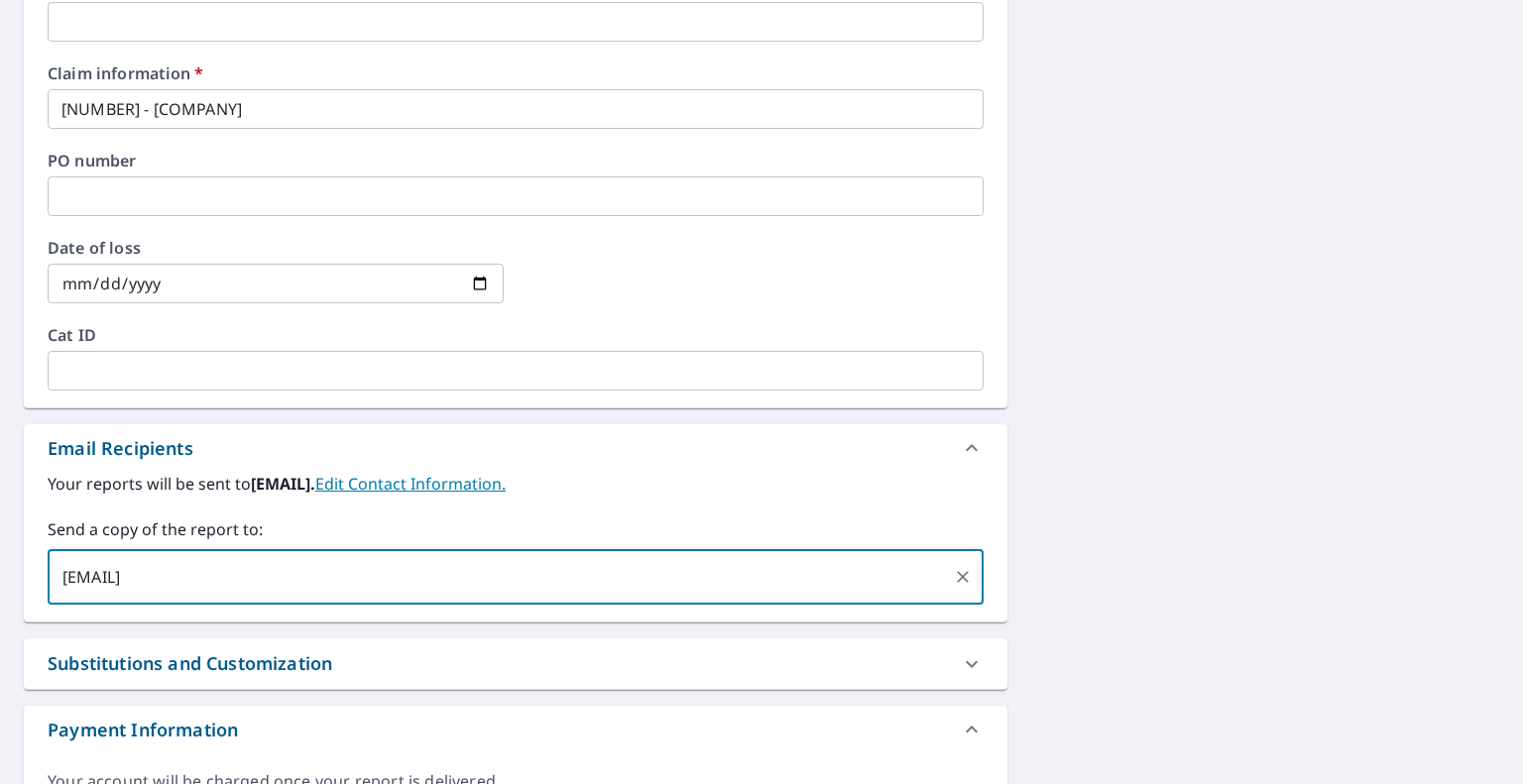 type 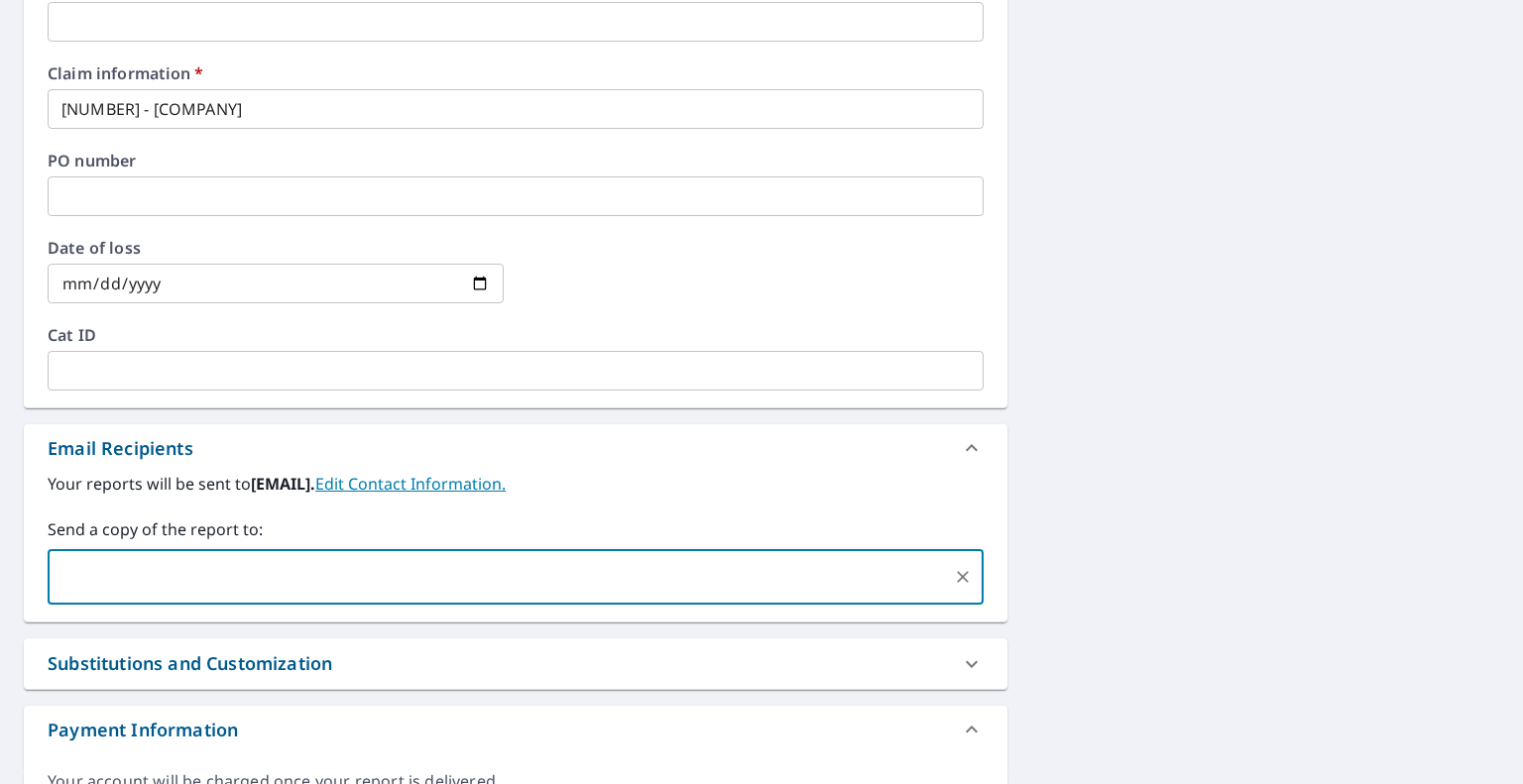 click on "[NUMBER] [STREET] [CITY], [STATE] [POSTAL_CODE] Aerial Road A standard road map Aerial A detailed look from above Labels Labels 250 feet 50 m © 2025 TomTom, © Vexcel Imaging, © 2025 Microsoft Corporation,  © OpenStreetMap Terms PROPERTY TYPE Residential BUILDING ID [NUMBER] [STREET], [CITY], [STATE], [POSTAL_CODE] Changes to structures in last 4 years ( renovations, additions, etc. ) Include Special Instructions x ​ Claim Information Claim number ​ Claim information   * [NUMBER] - [COMPANY] ​ PO number ​ Date of loss ​ Cat ID ​ Email Recipients Your reports will be sent to  [EMAIL].  Edit Contact Information. Send a copy of the report to: ​ Substitutions and Customization Roof measurement report substitutions If a Premium Report is unavailable send me an Extended Coverage 3D Report: Yes No Ask If an Extended Coverage 3D Report is unavailable send me an Extended Coverage 2D Report: Yes No Ask If a Residential/Multi-Family Report is unavailable send me a Commercial Report: Yes No Ask DXF RXF" at bounding box center [762, 121] 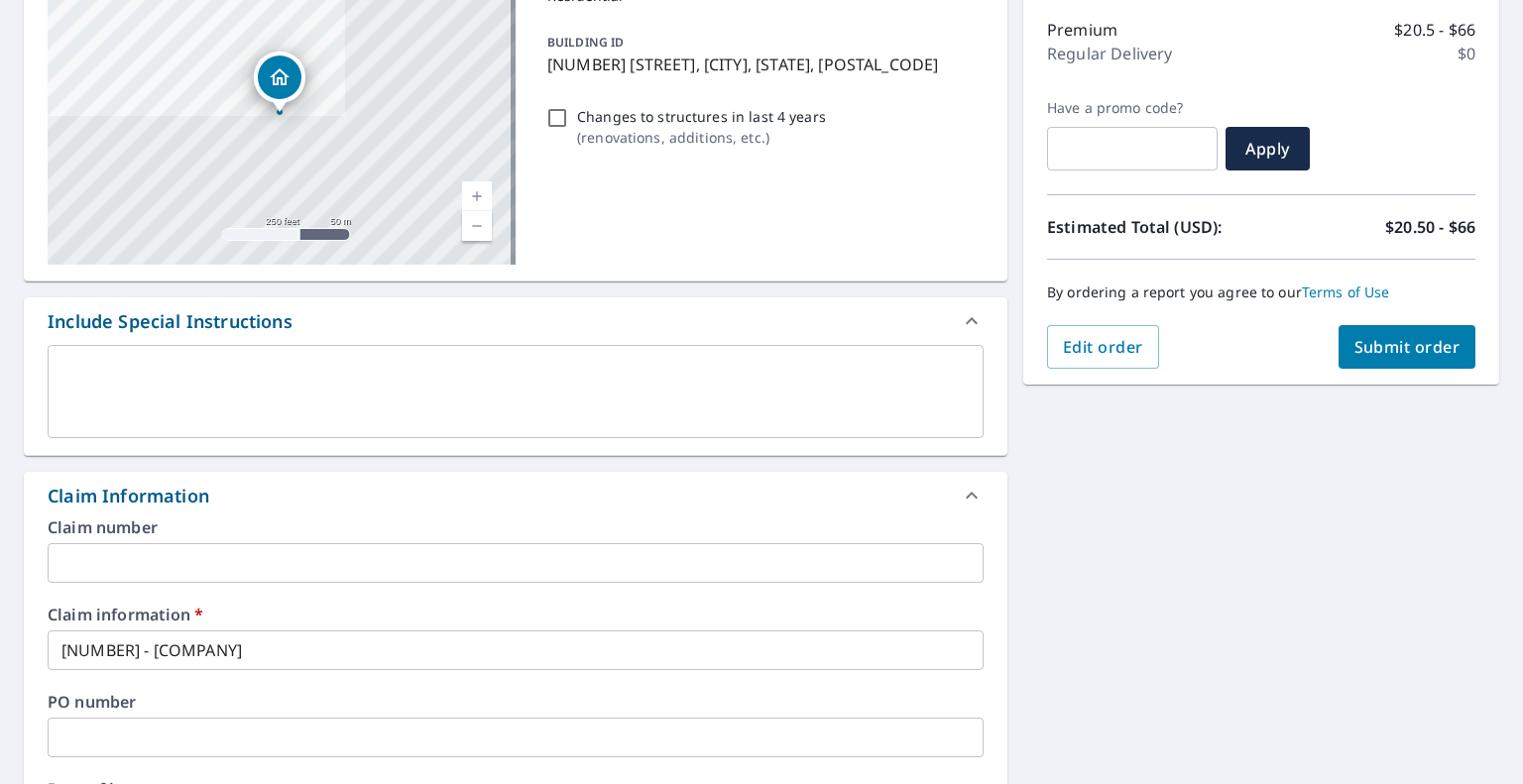 scroll, scrollTop: 117, scrollLeft: 0, axis: vertical 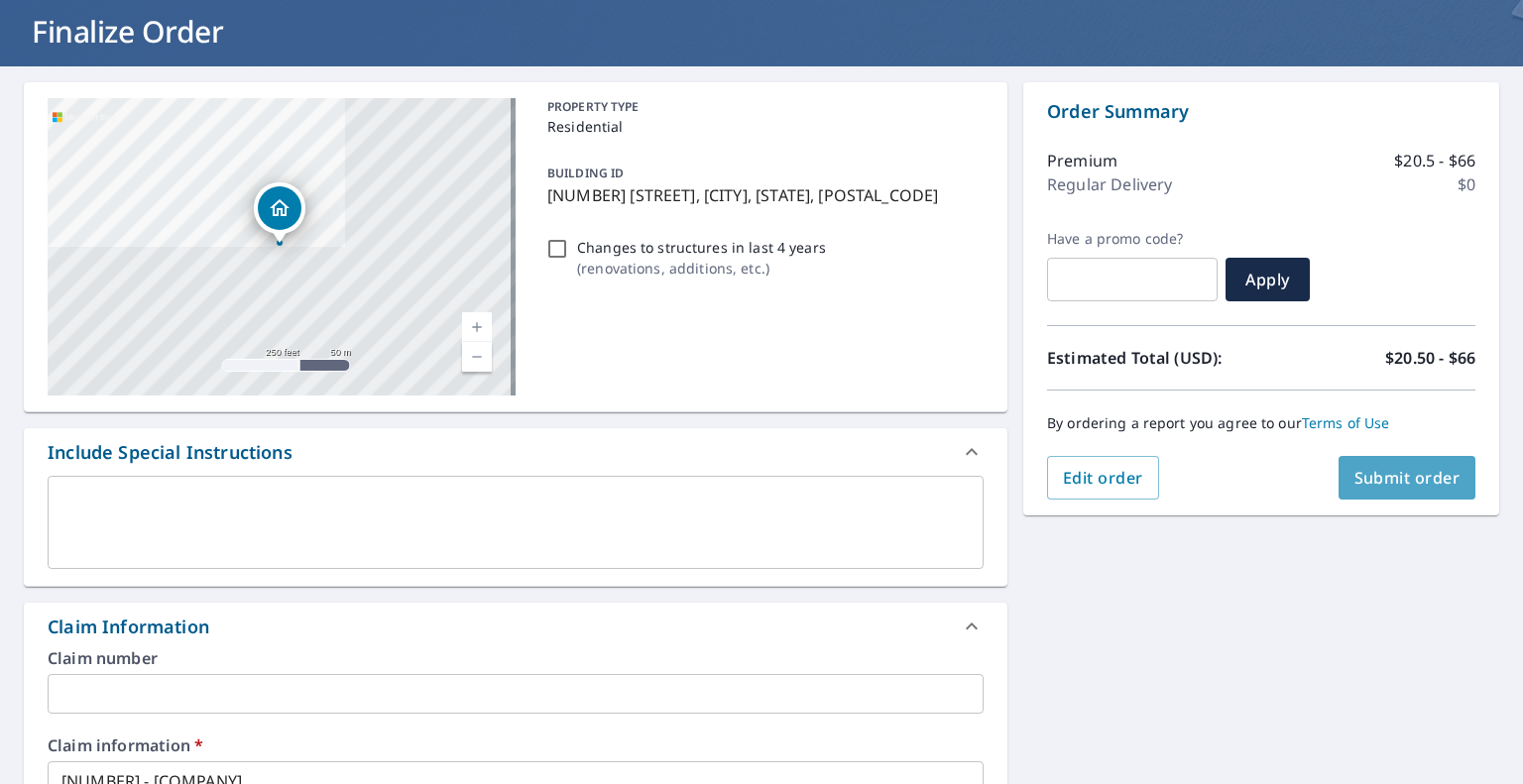 click on "Submit order" at bounding box center [1407, 478] 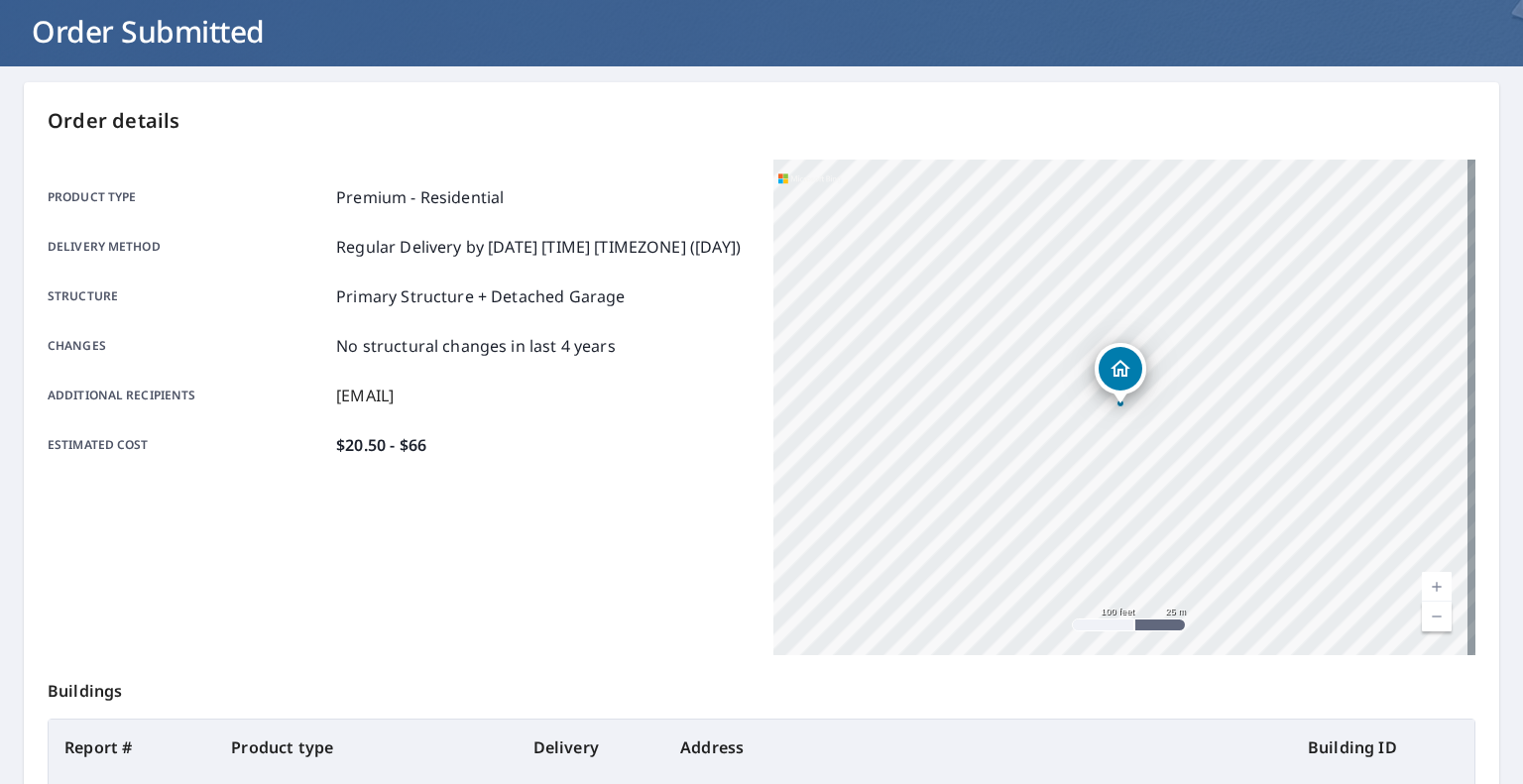 scroll, scrollTop: 0, scrollLeft: 0, axis: both 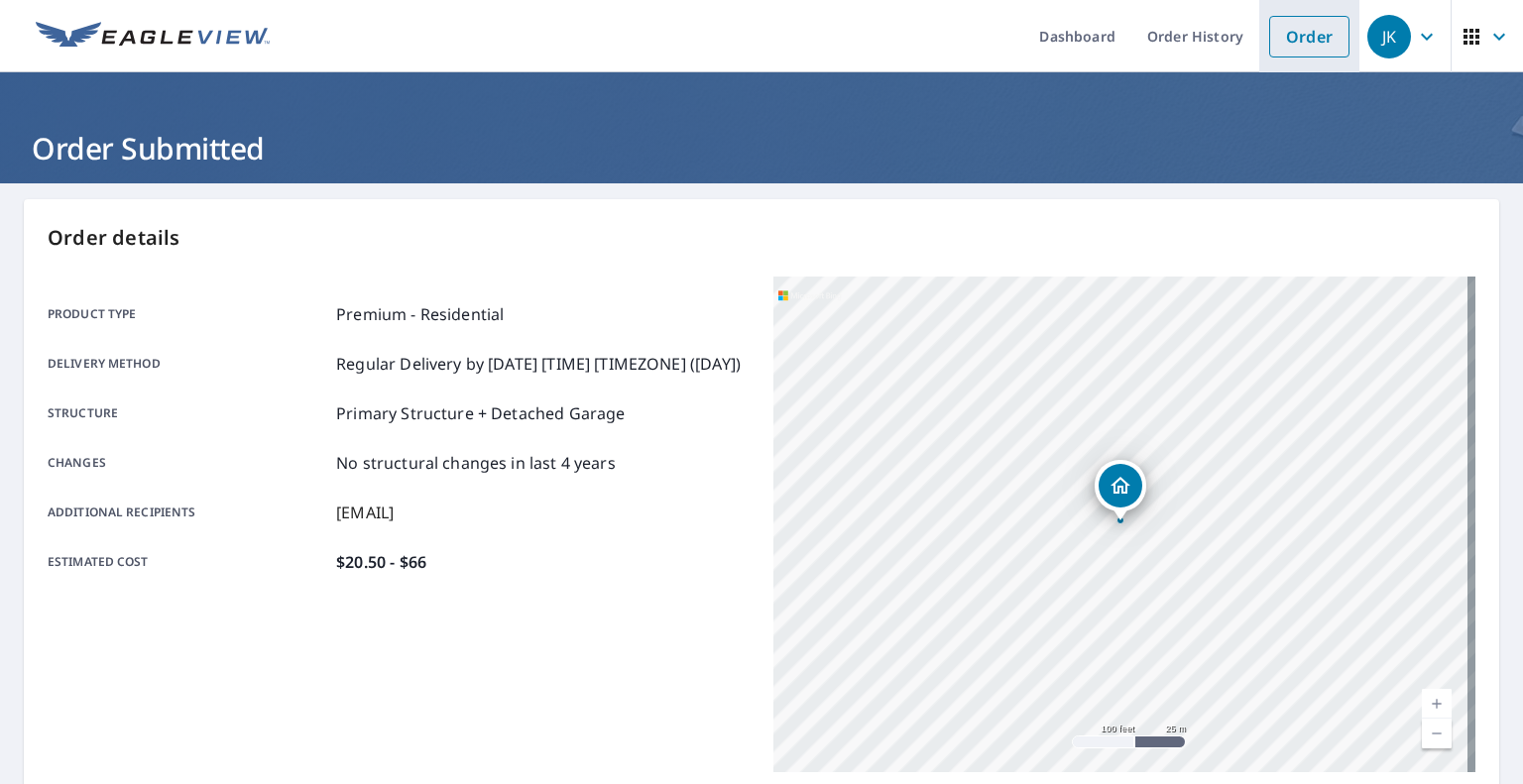 click on "Order" at bounding box center [1309, 37] 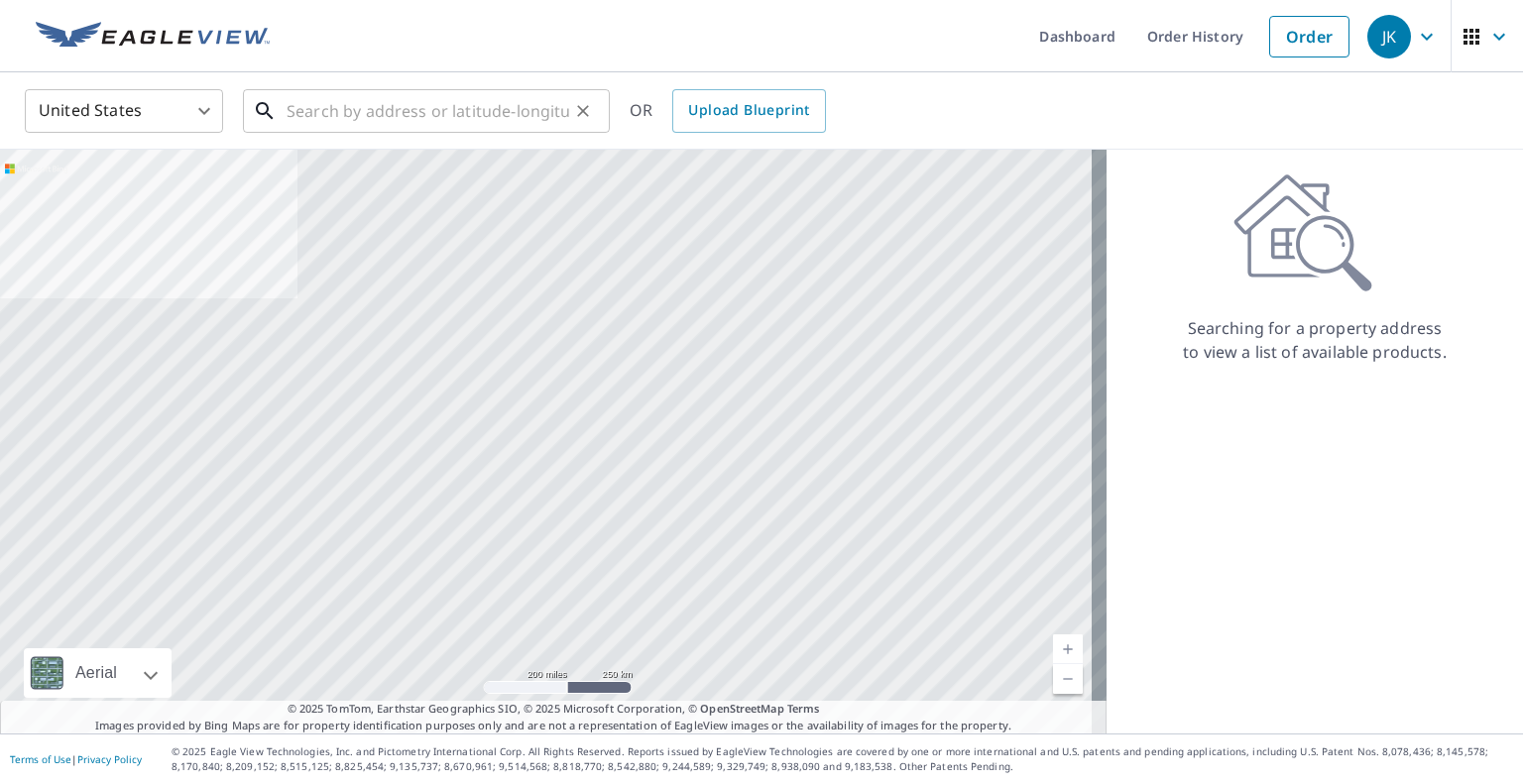 click at bounding box center [427, 111] 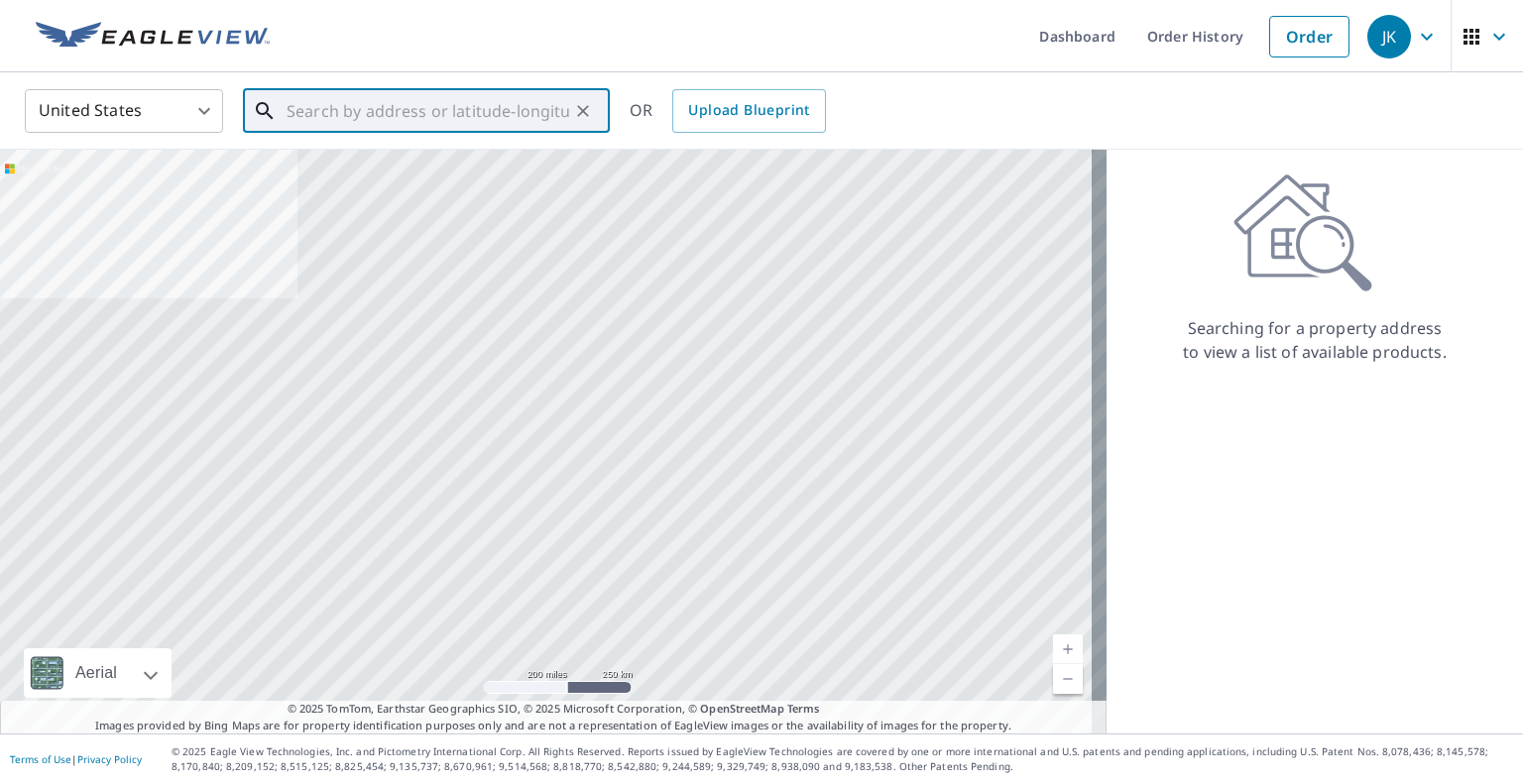 paste on "[NUMBER] [STREET] [CITY], [STATE]  [POSTAL_CODE]" 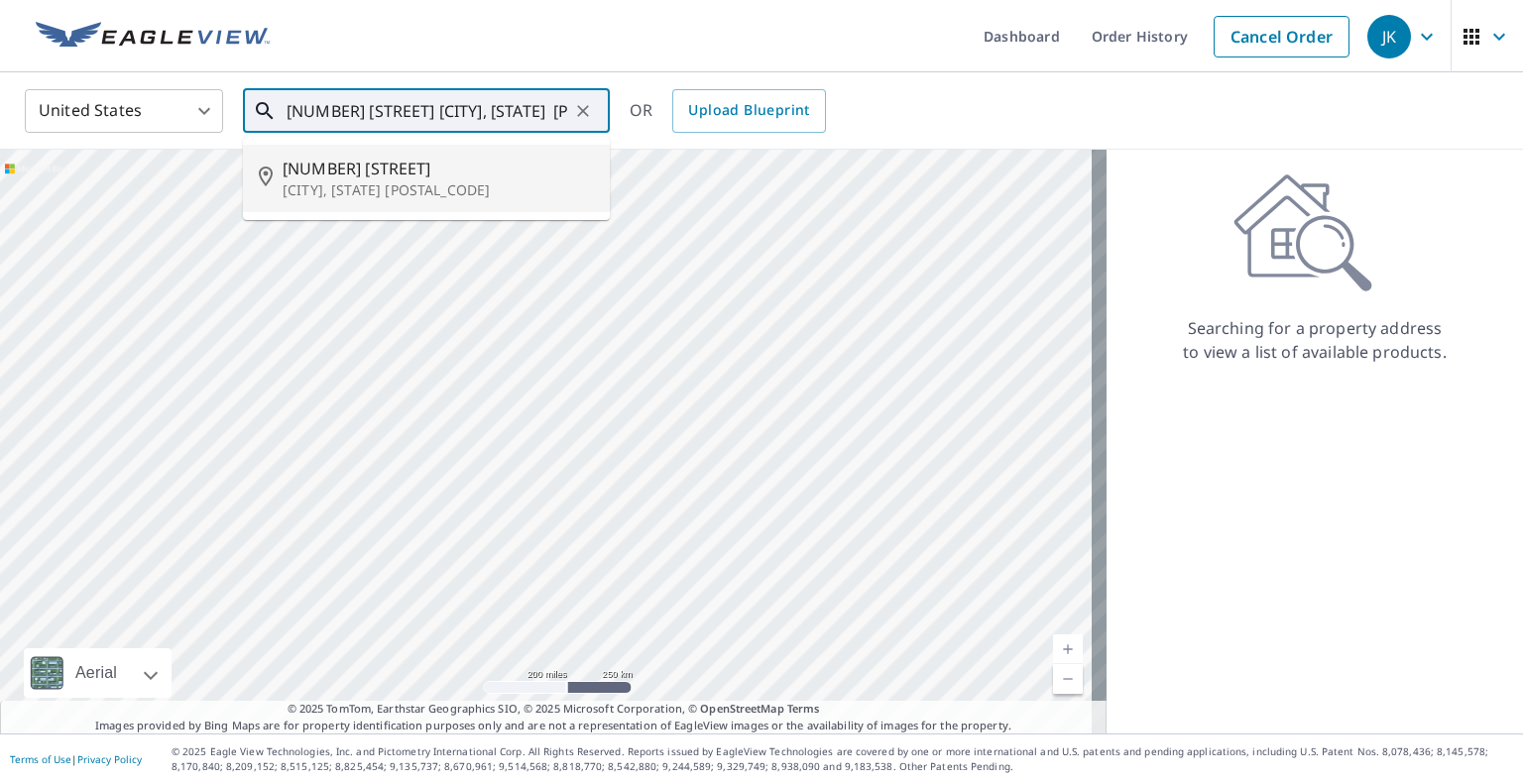 click on "[NUMBER] [STREET]" at bounding box center [438, 168] 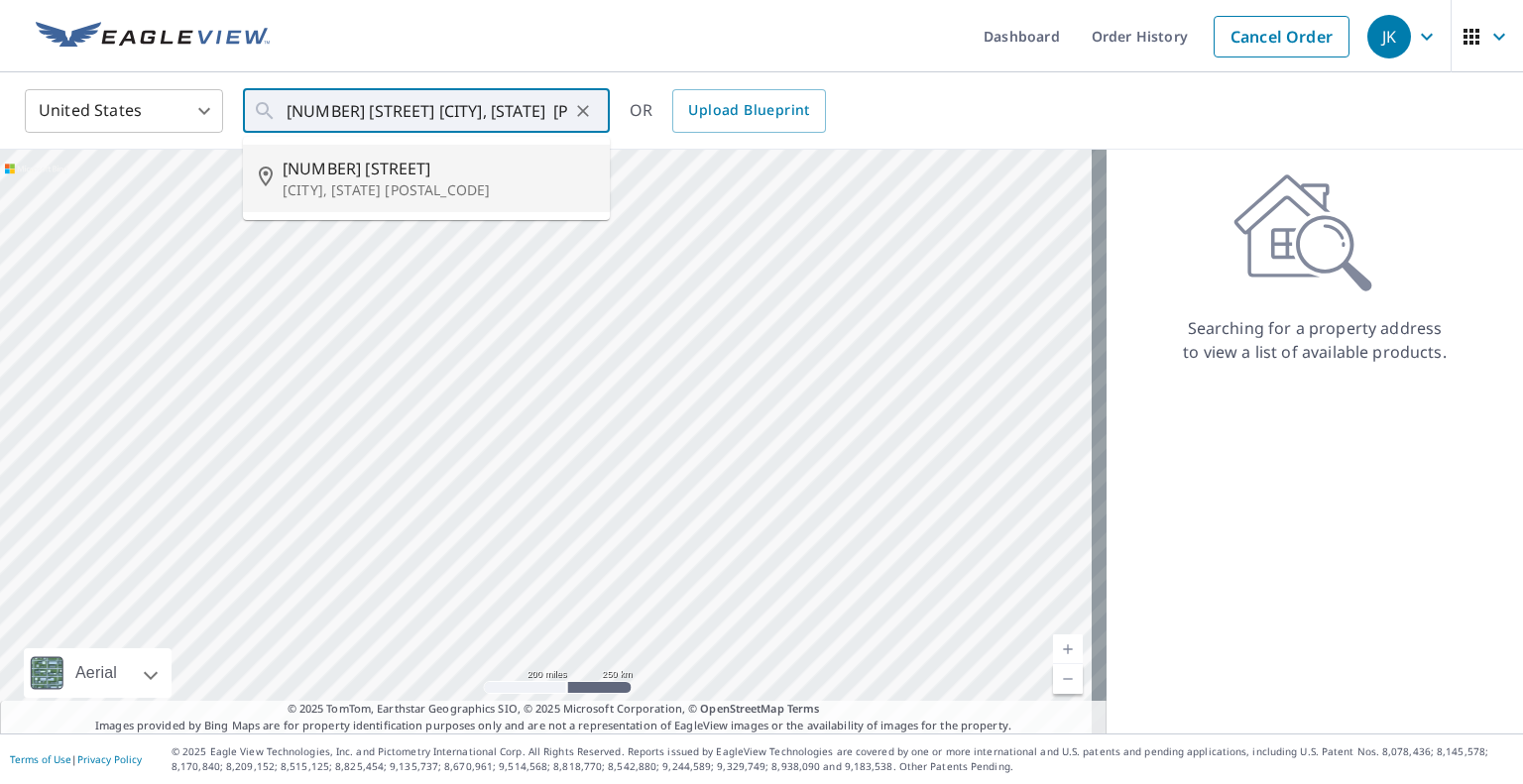 type on "[NUMBER] [STREET] [CITY], [STATE] [POSTAL_CODE]" 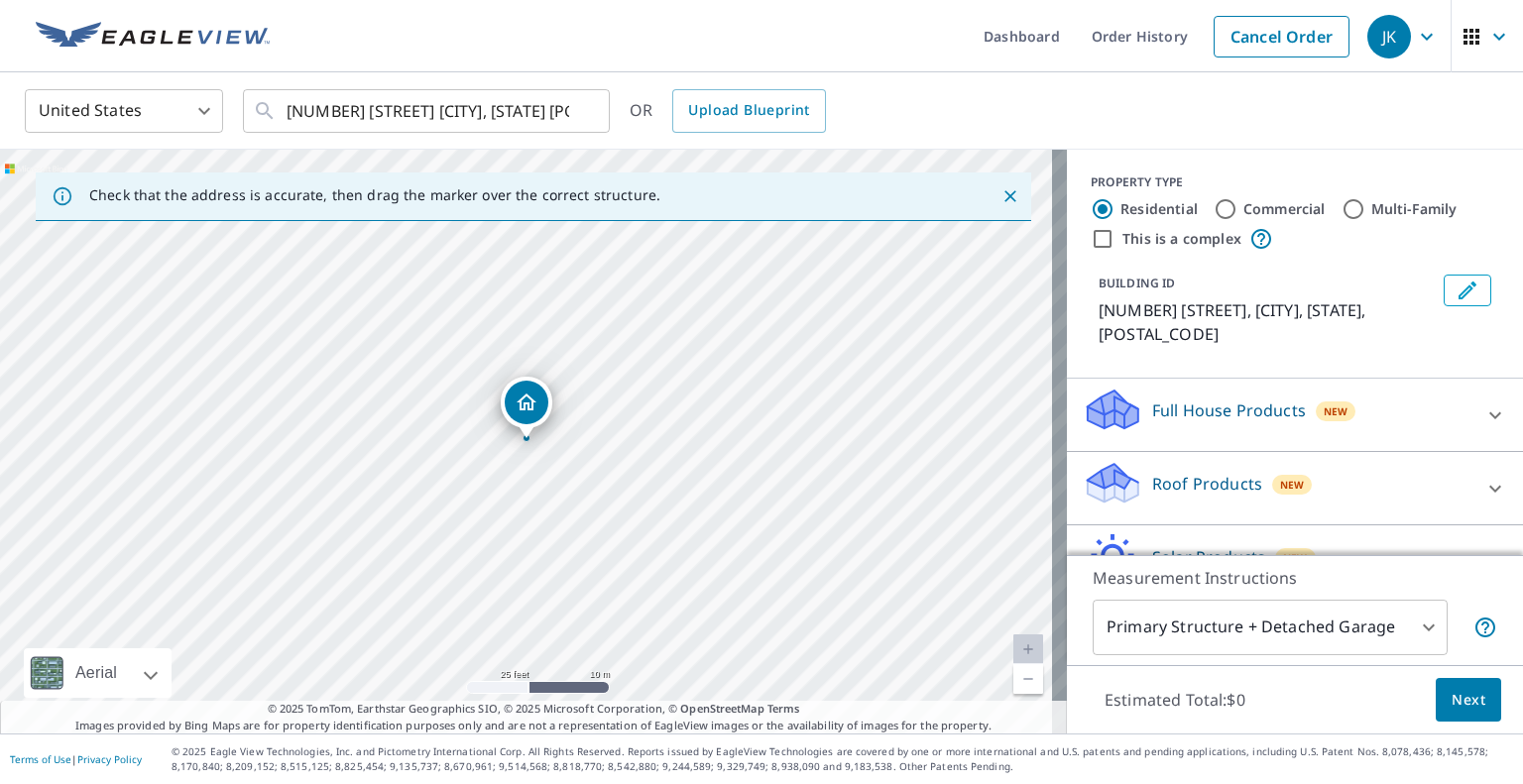click on "Roof Products" at bounding box center [1207, 484] 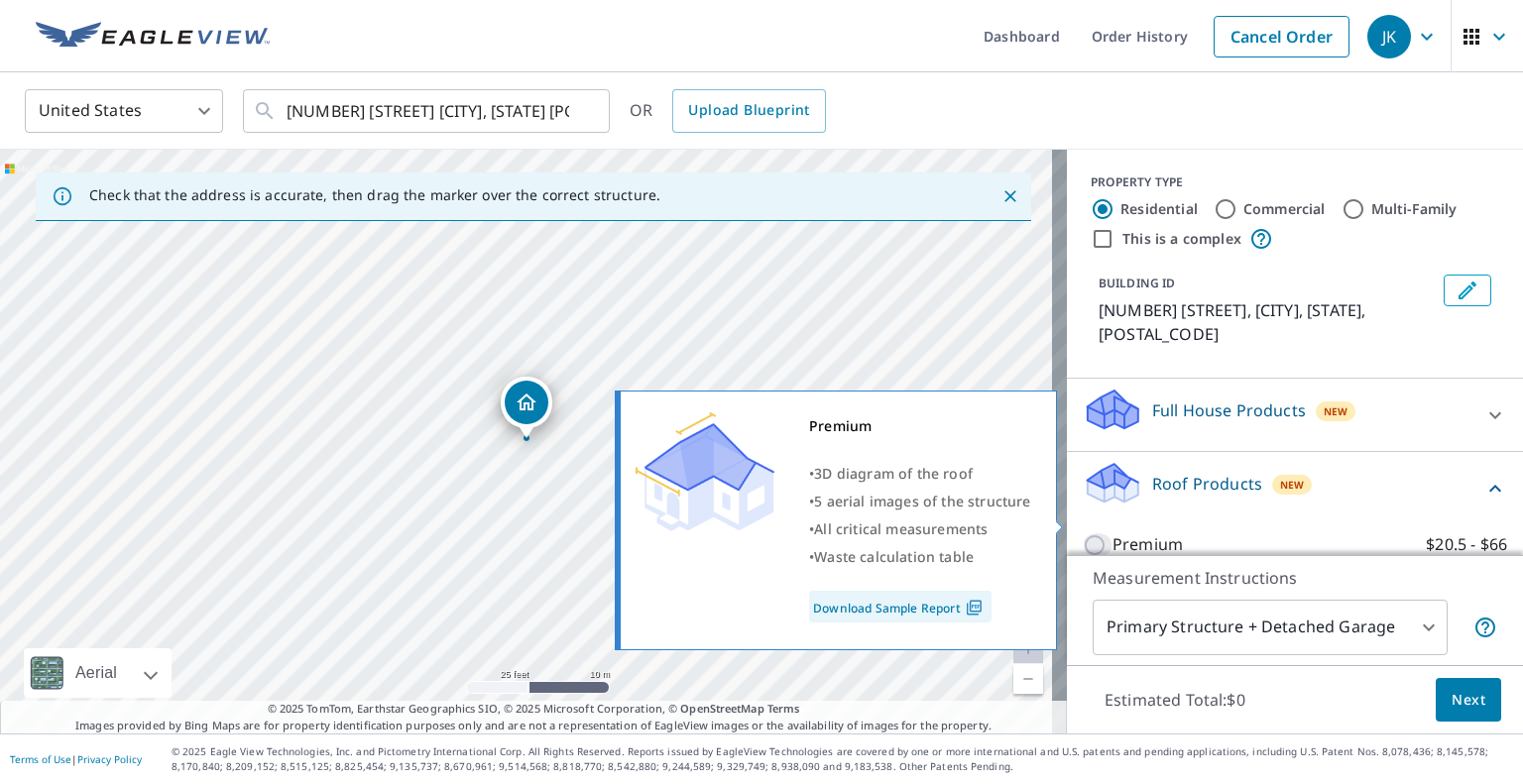 click on "Premium $20.5 - $66" at bounding box center (1098, 545) 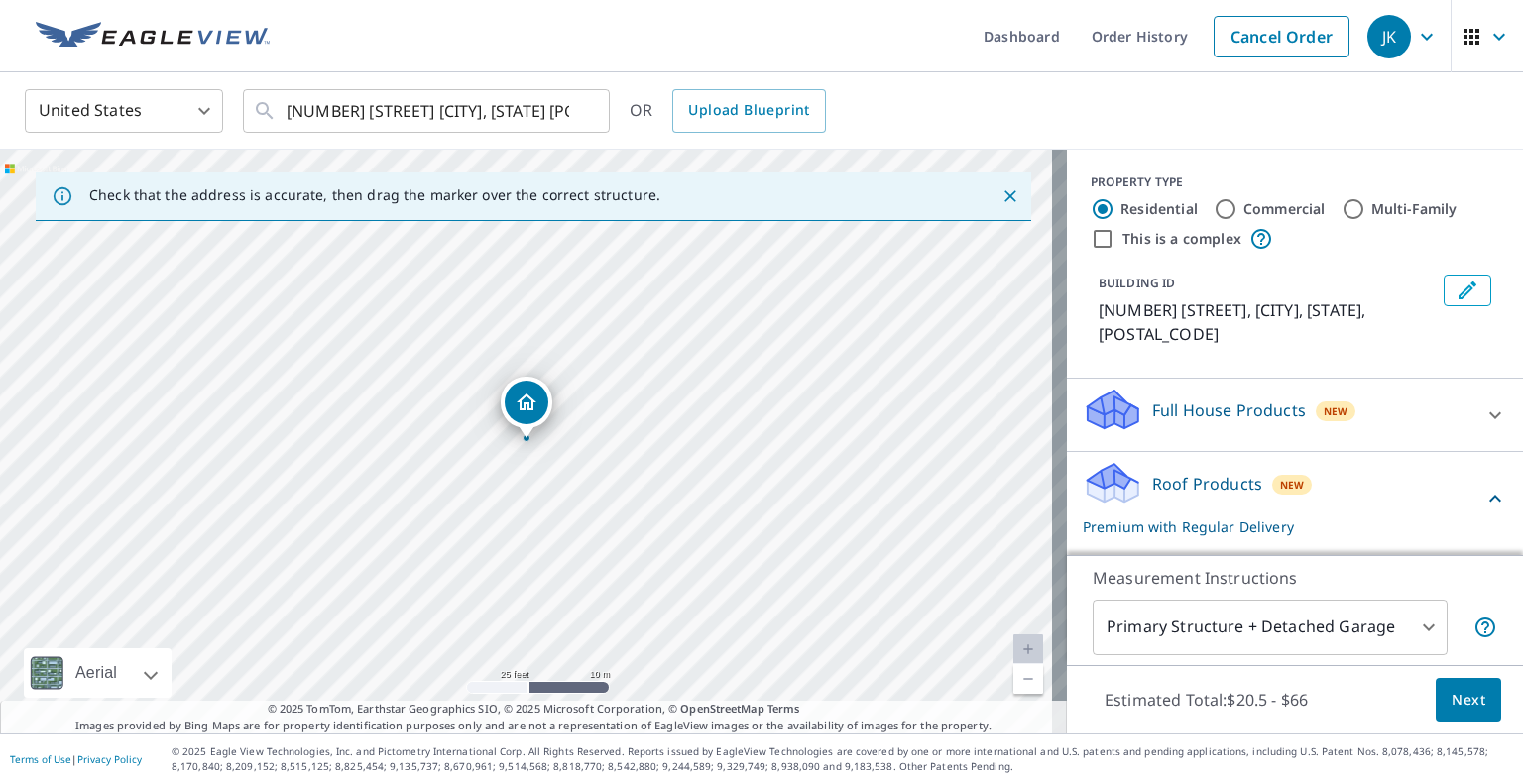 click on "Next" at bounding box center (1468, 700) 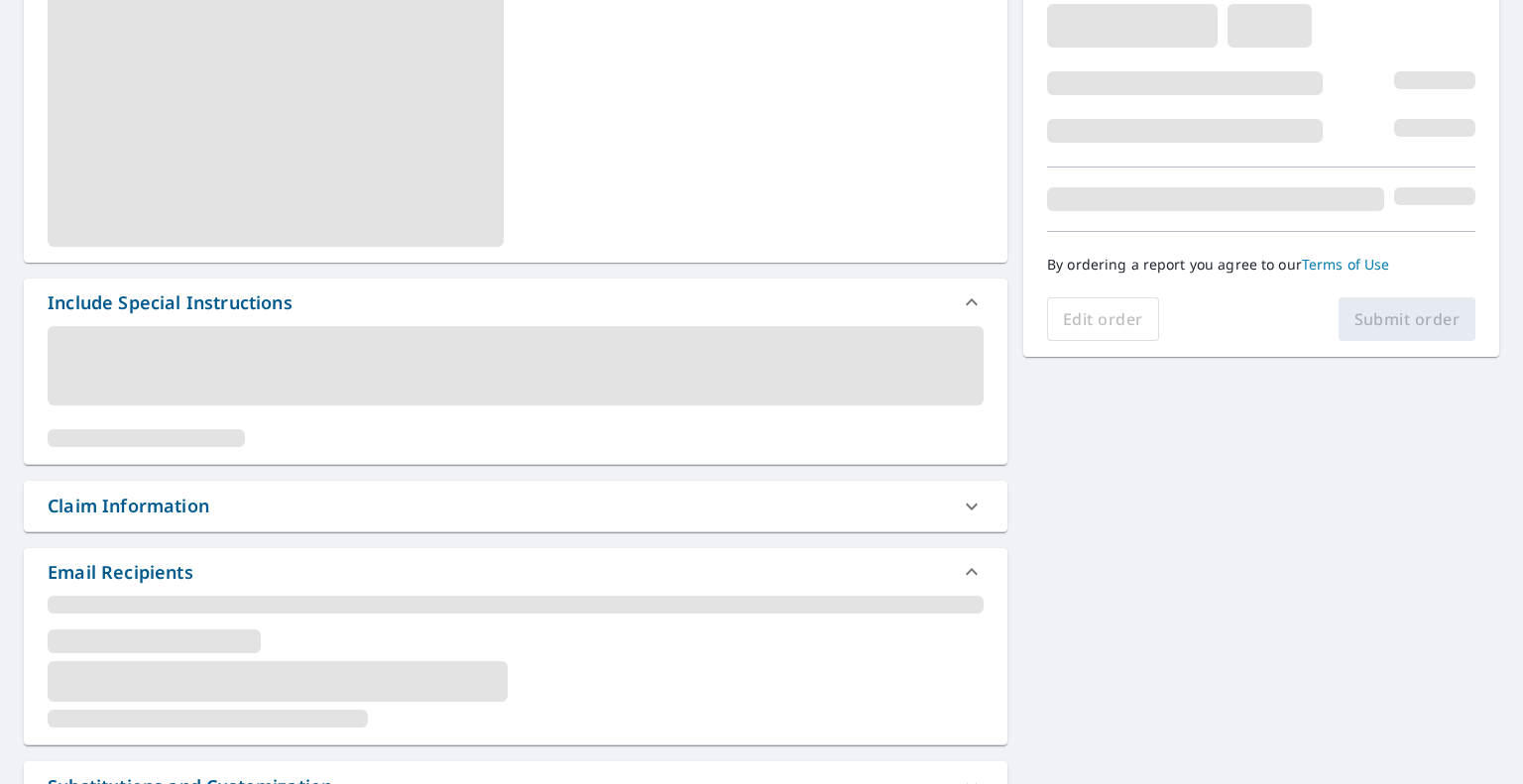 scroll, scrollTop: 373, scrollLeft: 0, axis: vertical 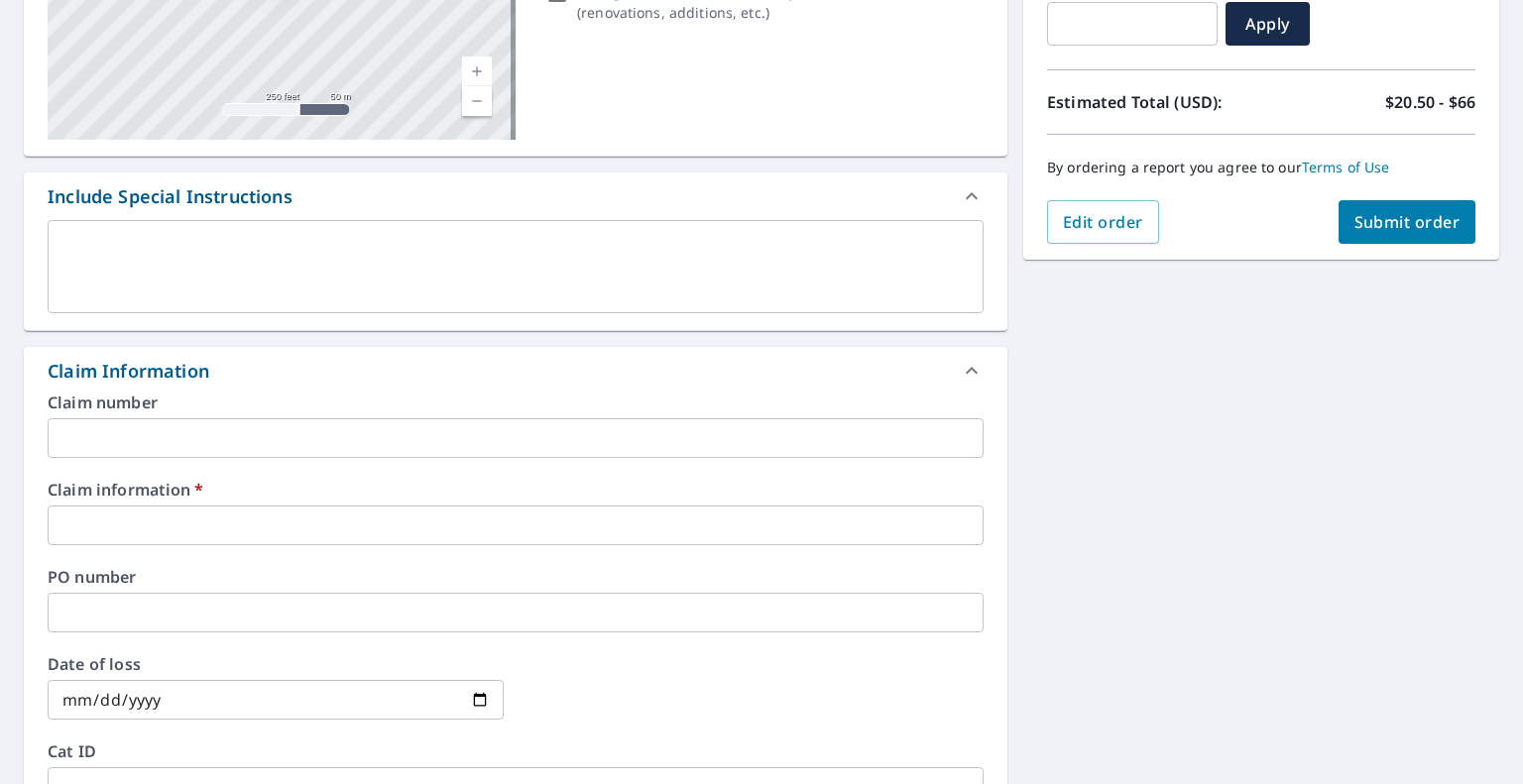 click at bounding box center (516, 525) 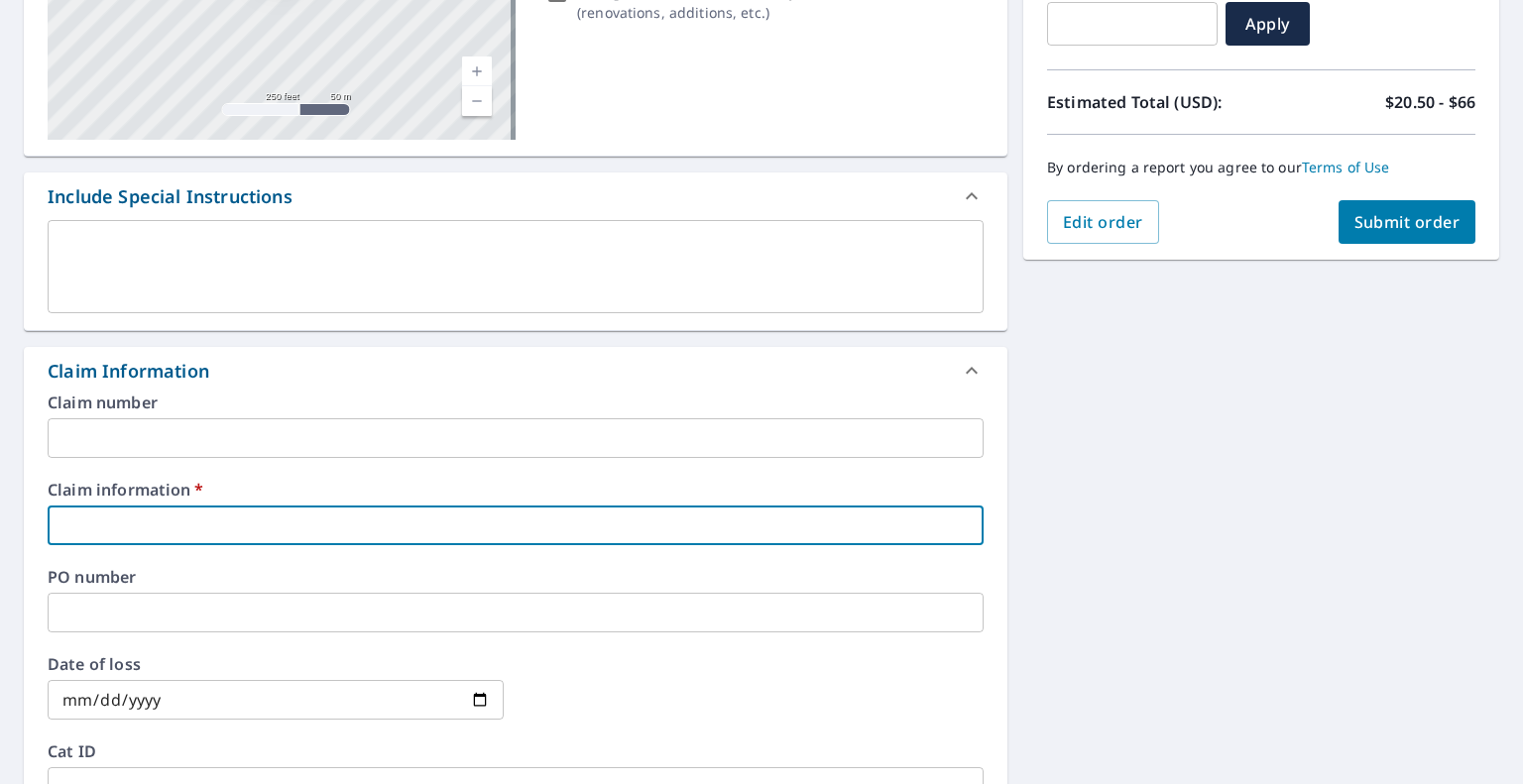 type on "[NUMBER] - [COMPANY]" 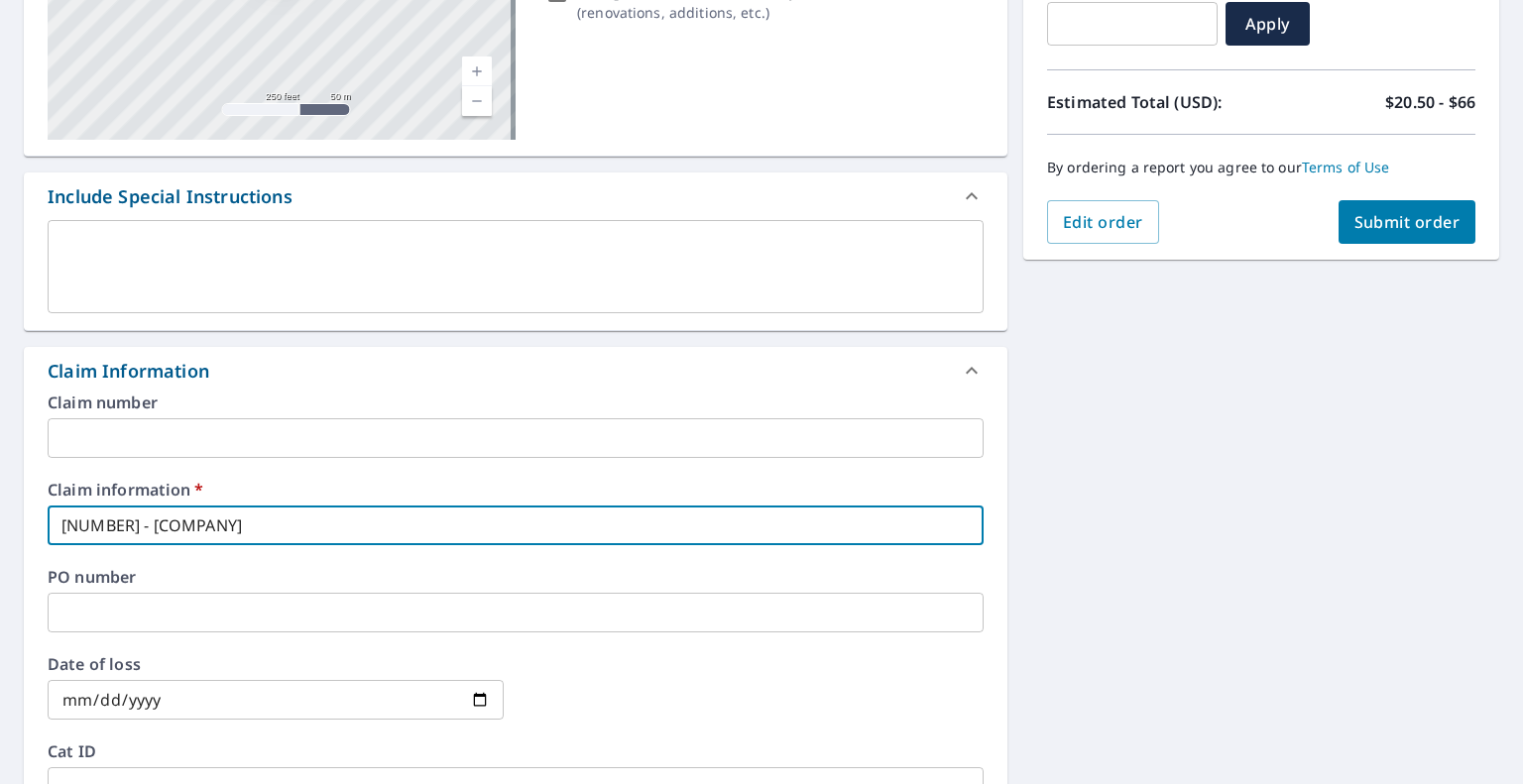 checkbox on "true" 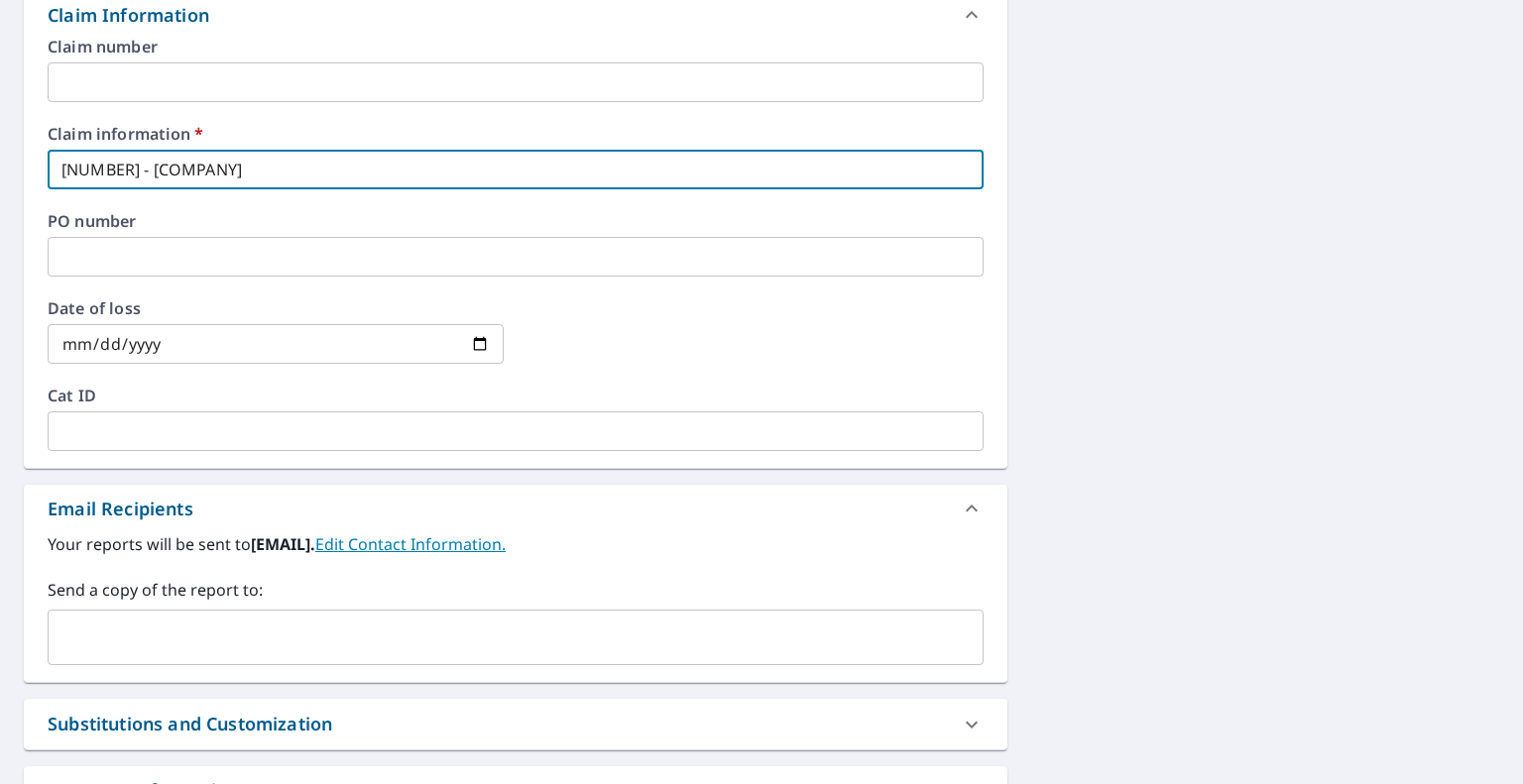 scroll, scrollTop: 761, scrollLeft: 0, axis: vertical 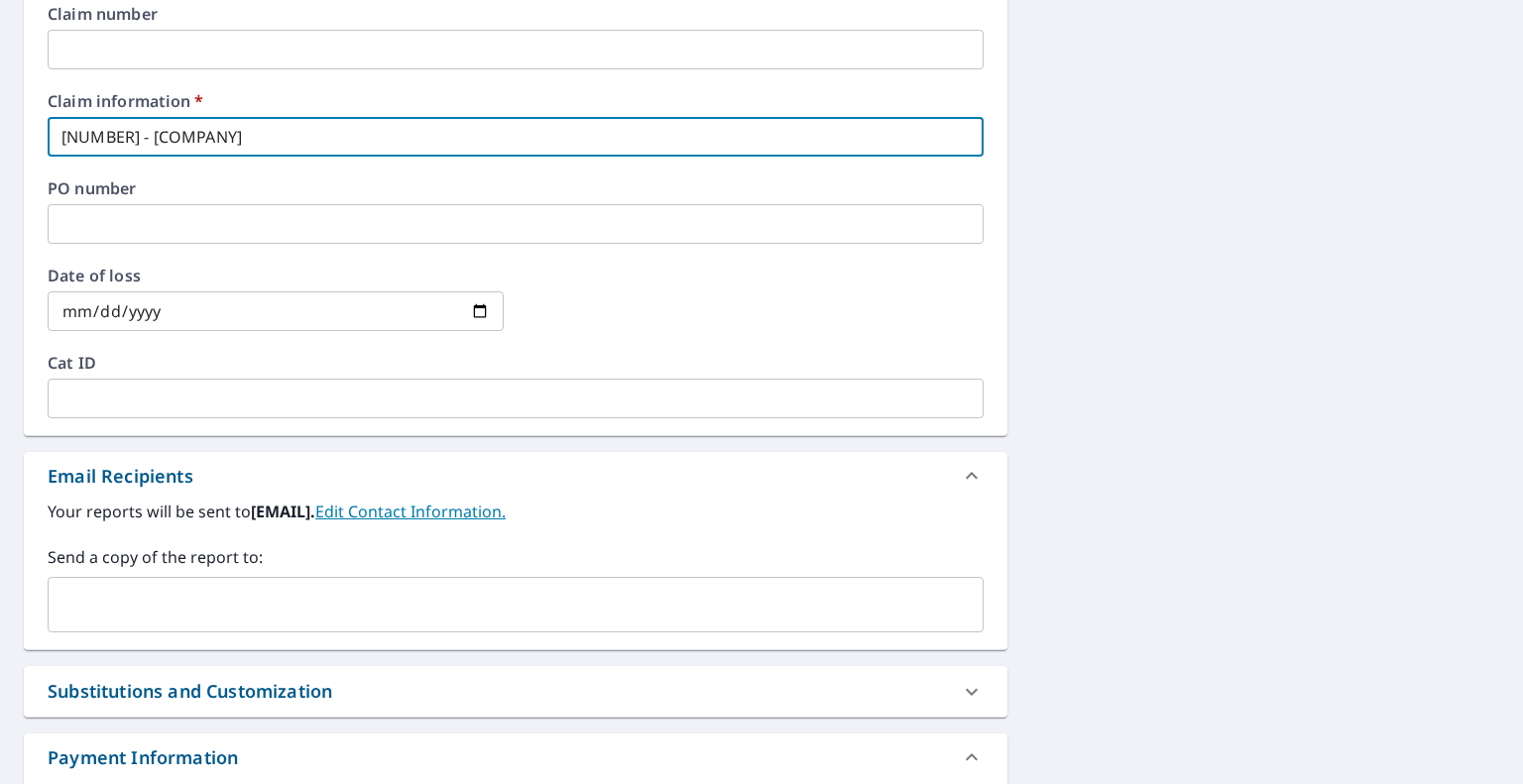 click at bounding box center [501, 605] 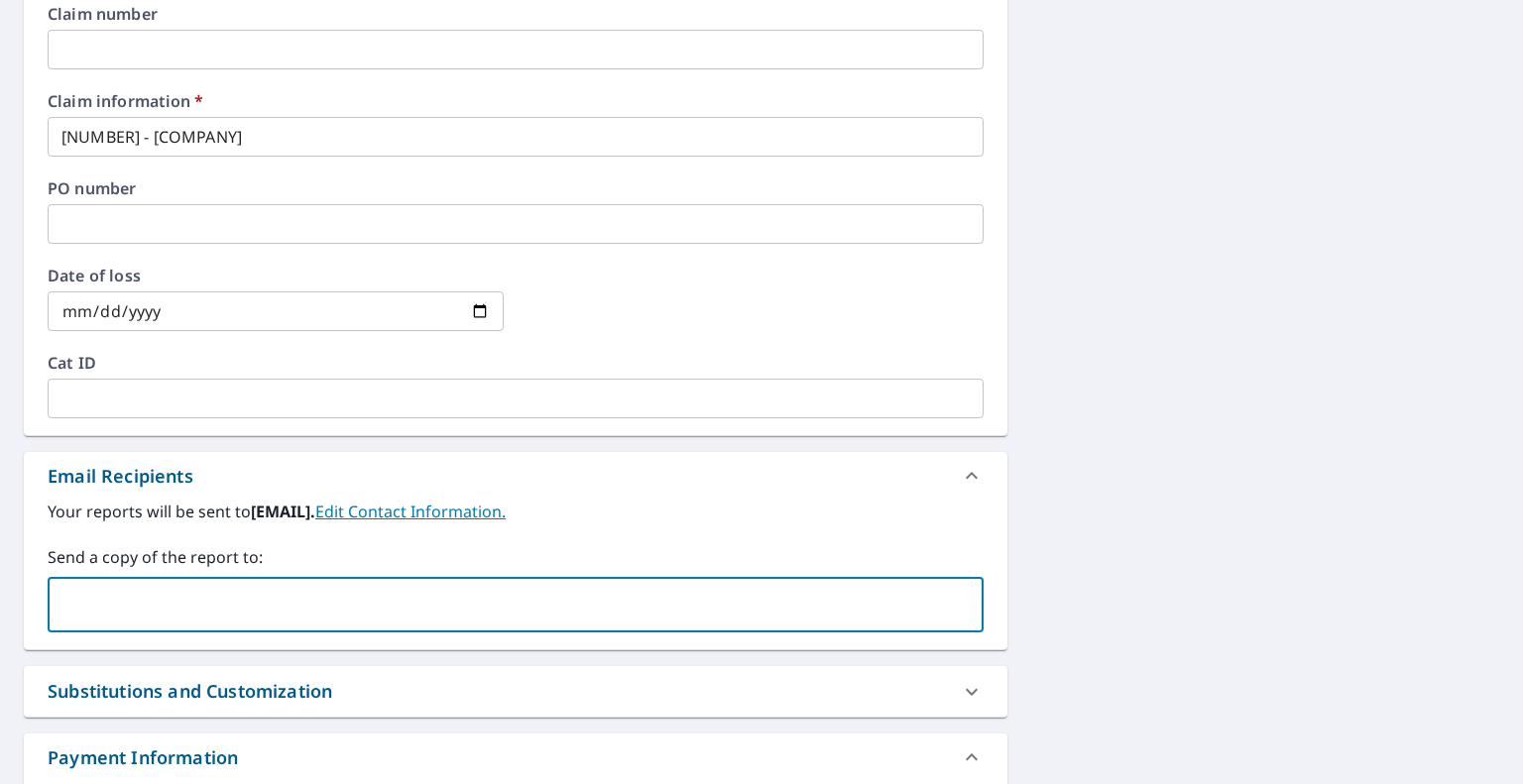 type on "[EMAIL]" 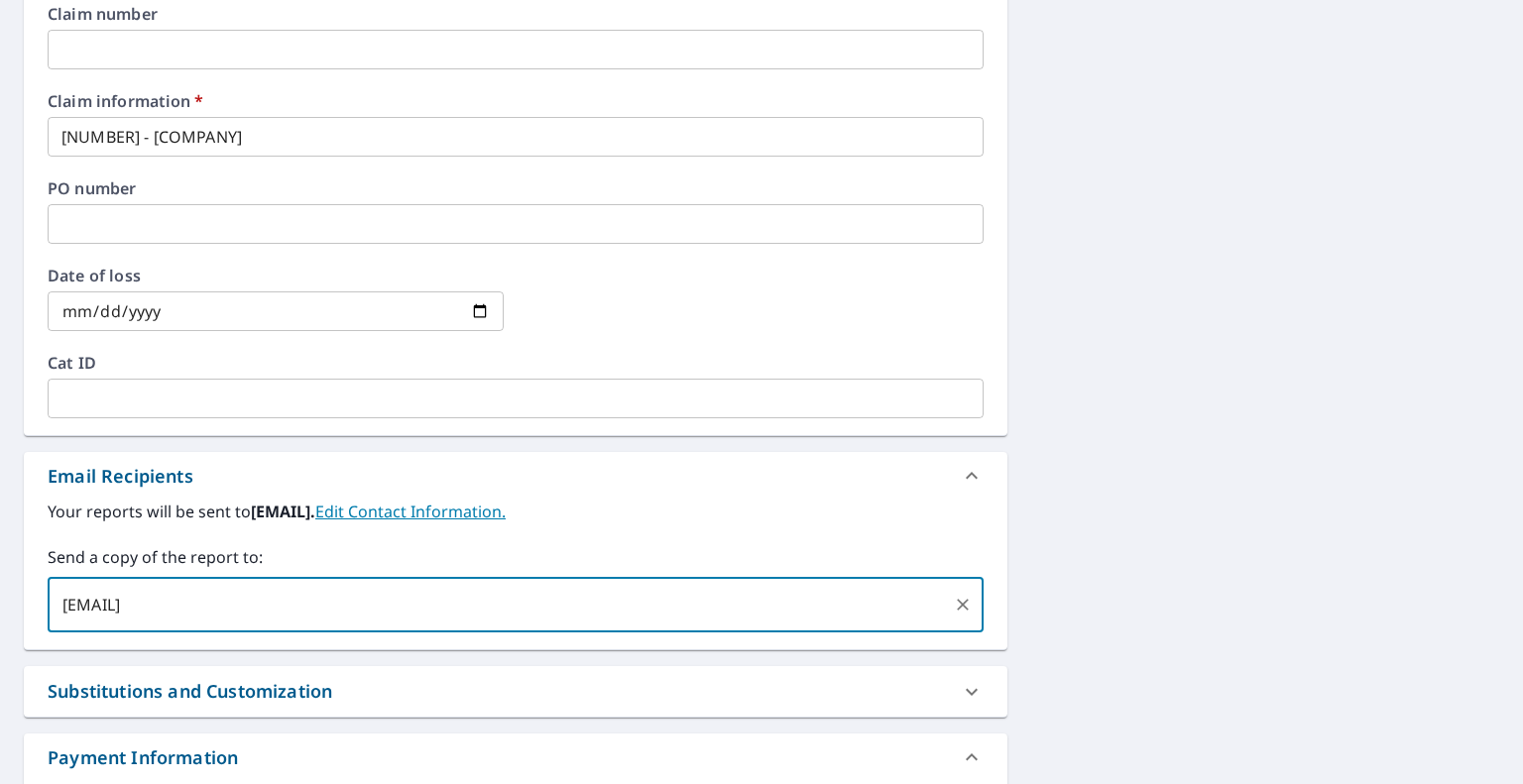 type 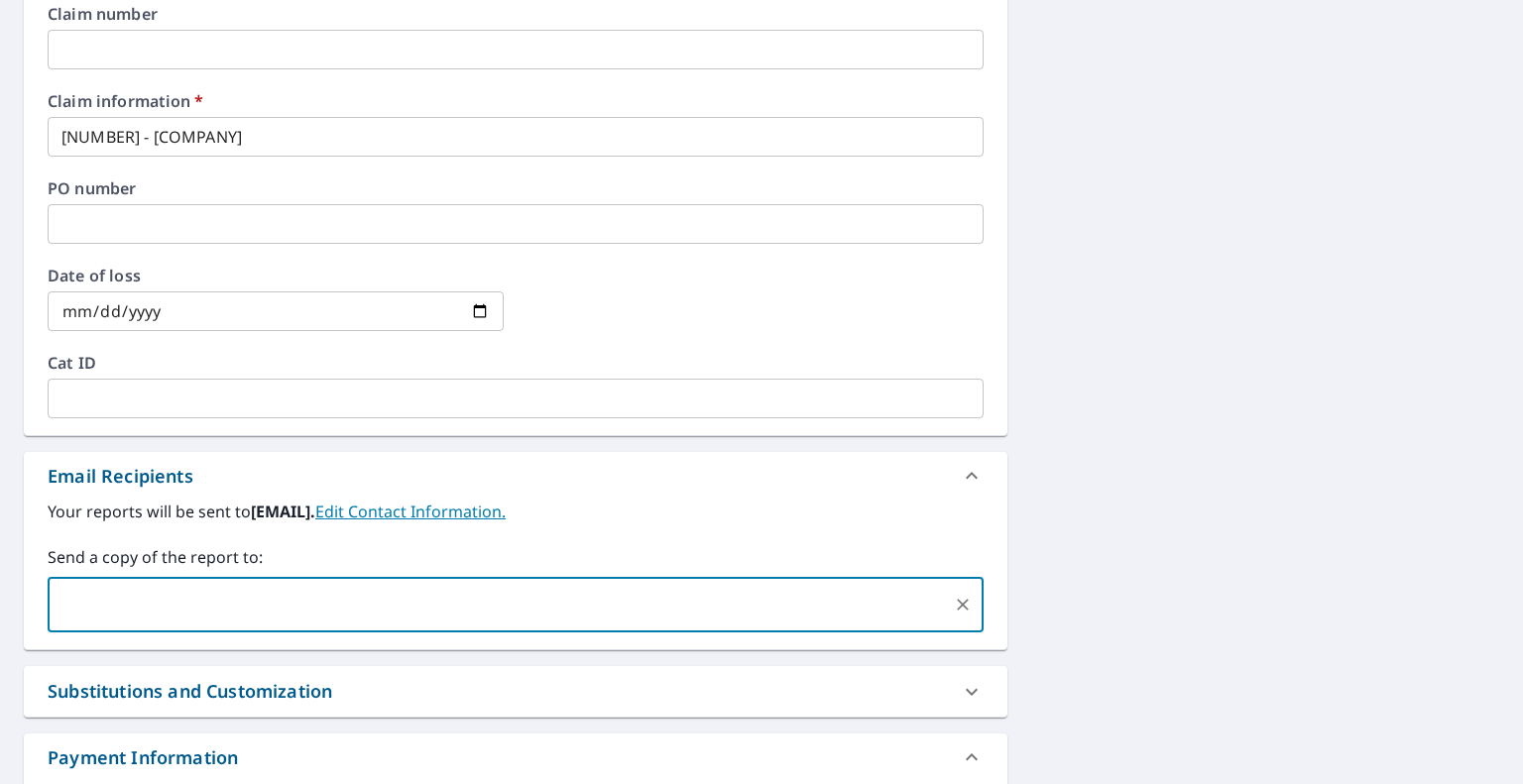 click on "[NUMBER] [STREET] [CITY], [STATE] [POSTAL_CODE] [STREET] [STREET] A standard road map Aerial A detailed look from above Labels Labels 250 feet 50 m © 2025 TomTom, © Vexcel Imaging, © 2025 Microsoft Corporation,  © OpenStreetMap Terms PROPERTY TYPE Residential BUILDING ID [NUMBER] [STREET], [CITY], [STATE], [POSTAL_CODE] Changes to structures in last 4 years ( renovations, additions, etc. ) Include Special Instructions x ​ Claim Information Claim number ​ Claim information   * [NUMBER] - [COMPANY] ​ PO number ​ Date of loss ​ Cat ID ​ Email Recipients Your reports will be sent to  [EMAIL].  Edit Contact Information. Send a copy of the report to: ​ Substitutions and Customization Roof measurement report substitutions If a Premium Report is unavailable send me an Extended Coverage 3D Report: Yes No Ask If an Extended Coverage 3D Report is unavailable send me an Extended Coverage 2D Report: Yes No Ask If a Residential/Multi-Family Report is unavailable send me a Commercial Report: Yes No Ask DXF RXF XML" at bounding box center [762, 149] 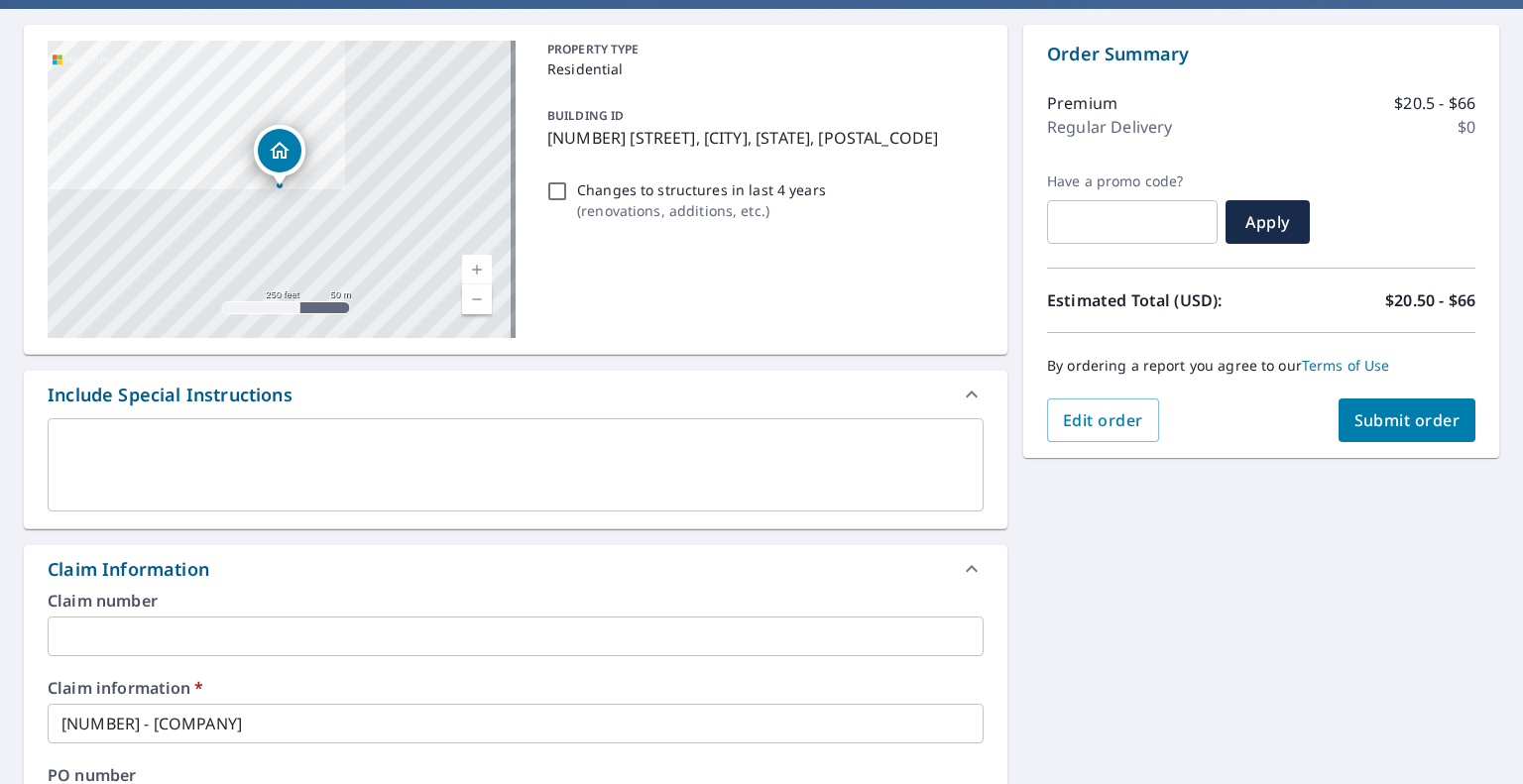 scroll, scrollTop: 146, scrollLeft: 0, axis: vertical 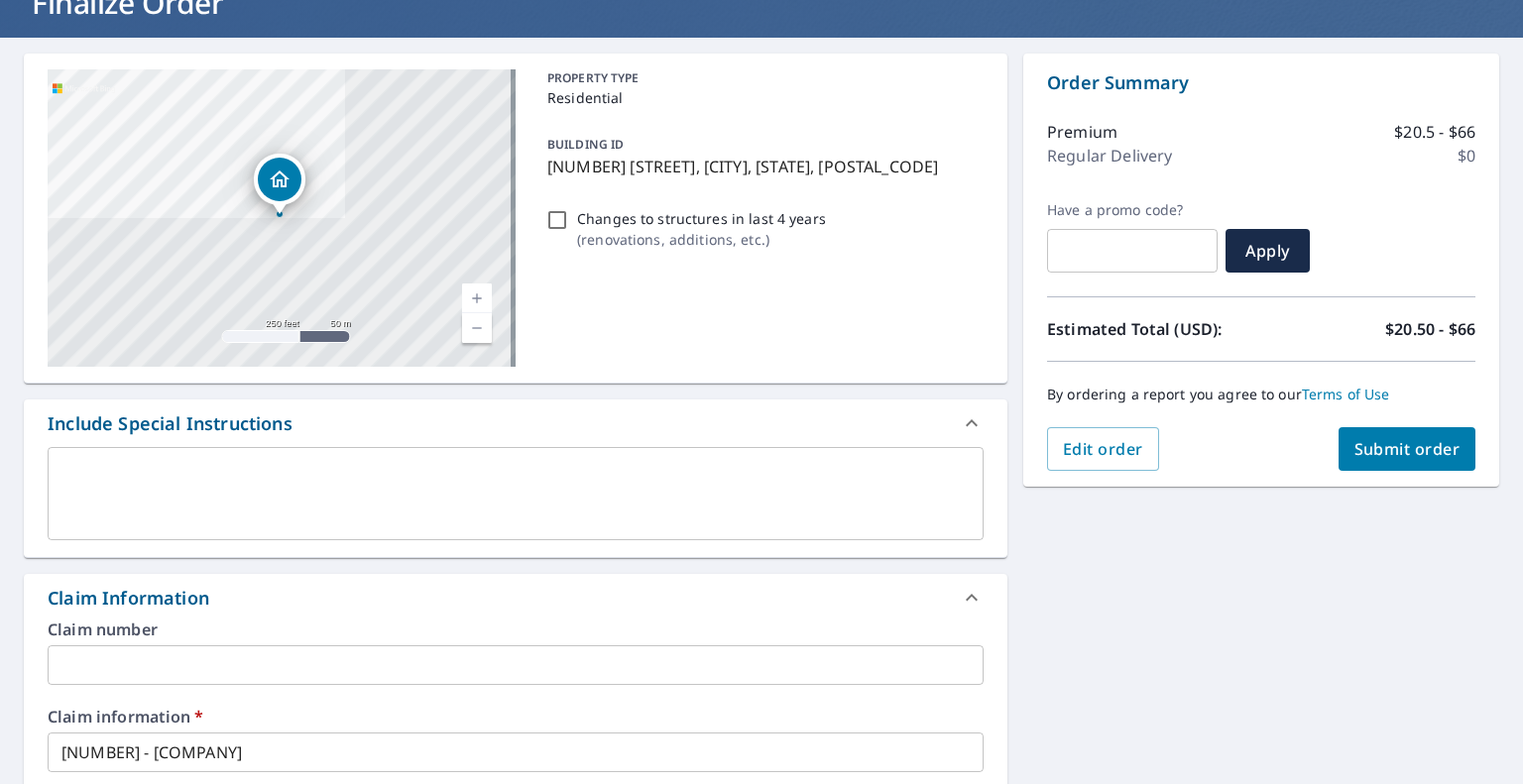 click on "Submit order" at bounding box center [1407, 449] 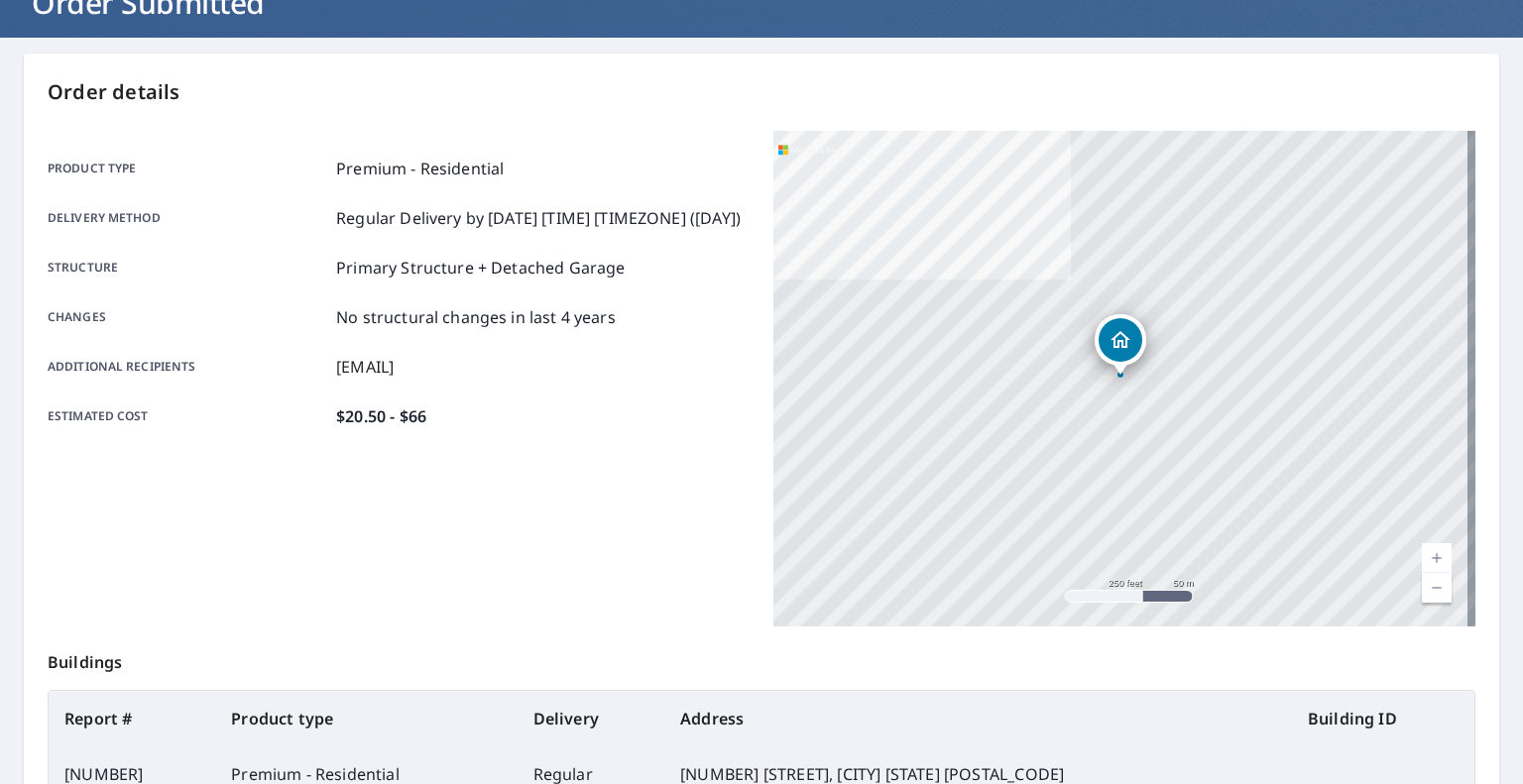 scroll, scrollTop: 0, scrollLeft: 0, axis: both 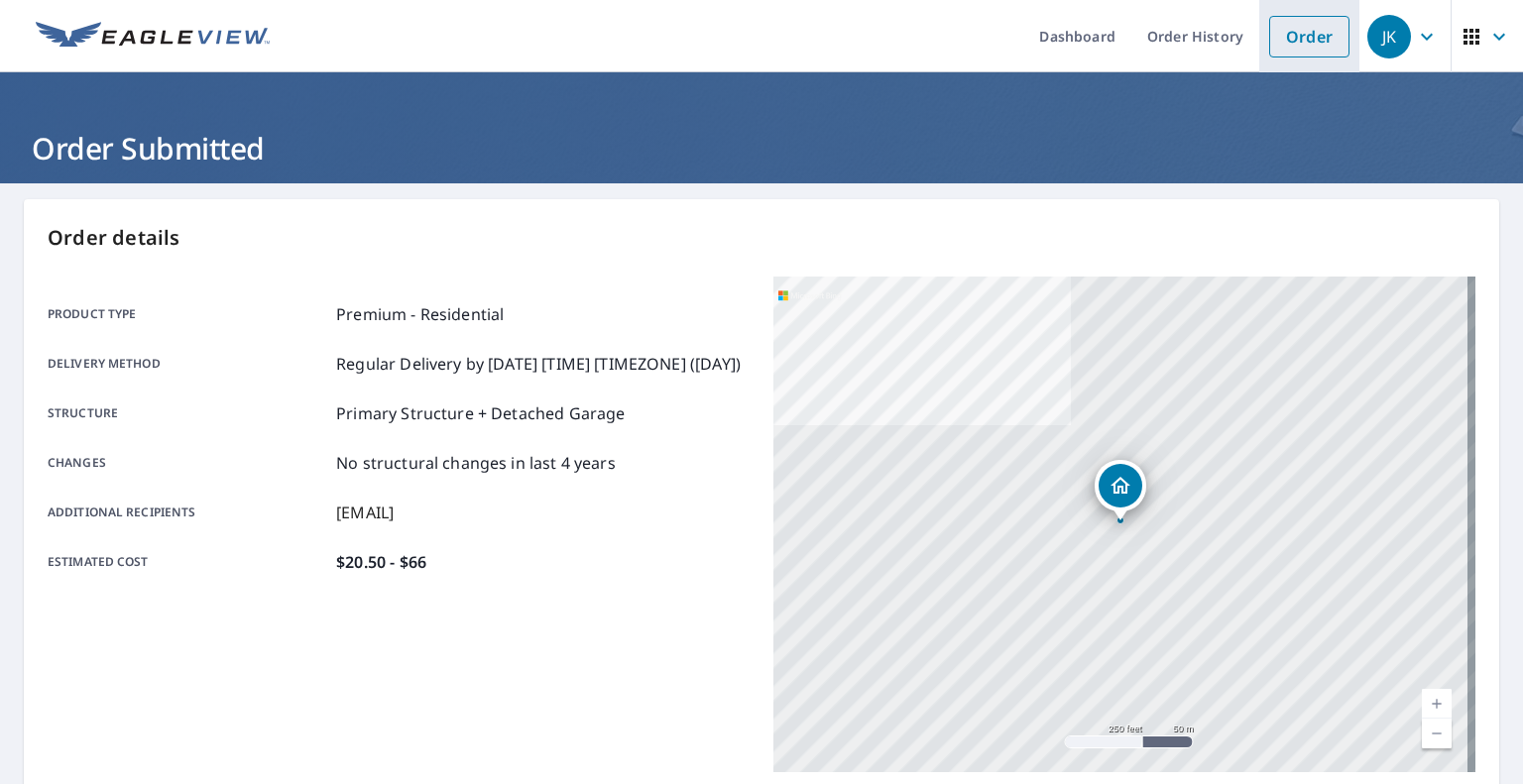 click on "Order" at bounding box center [1309, 37] 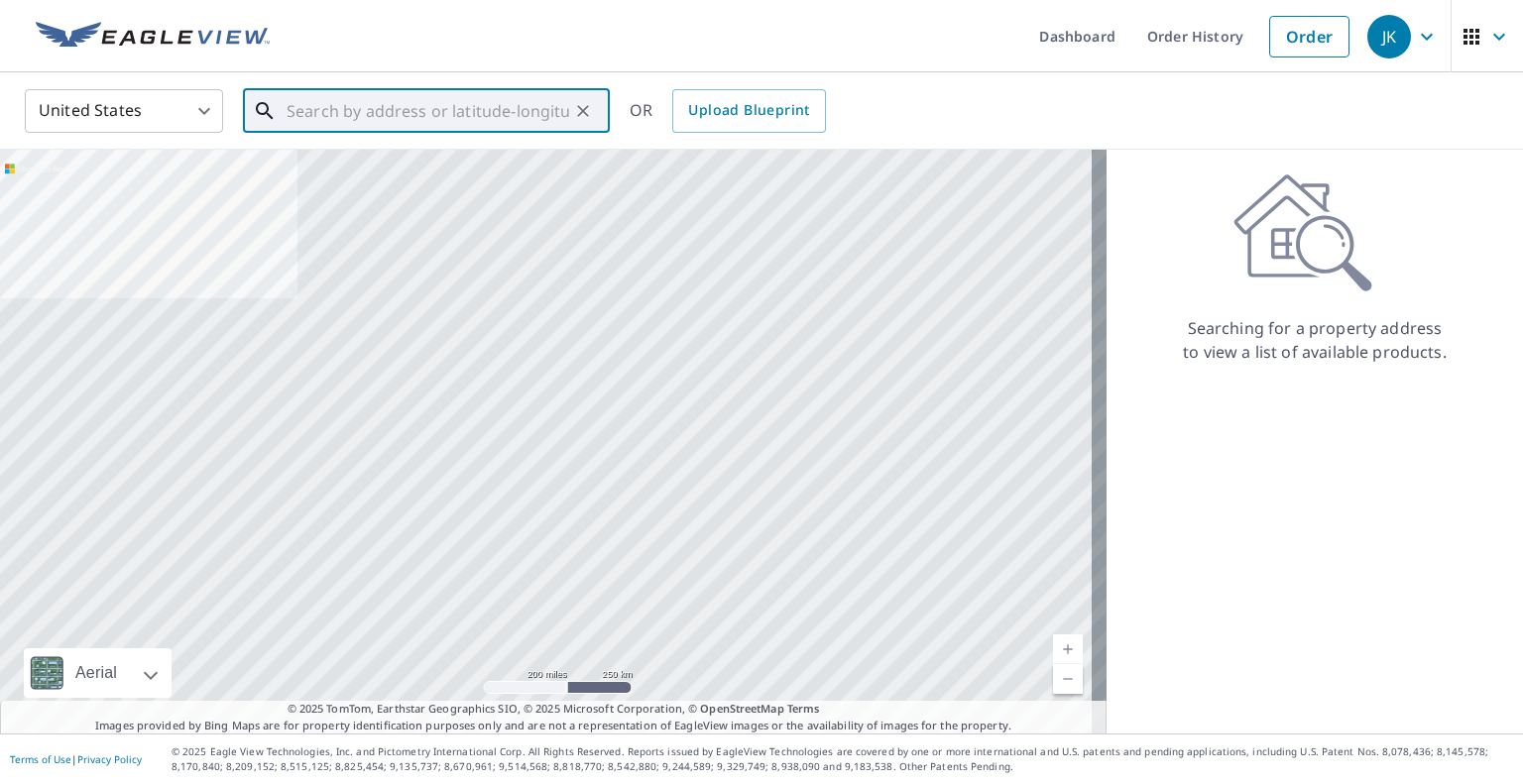 click at bounding box center [427, 111] 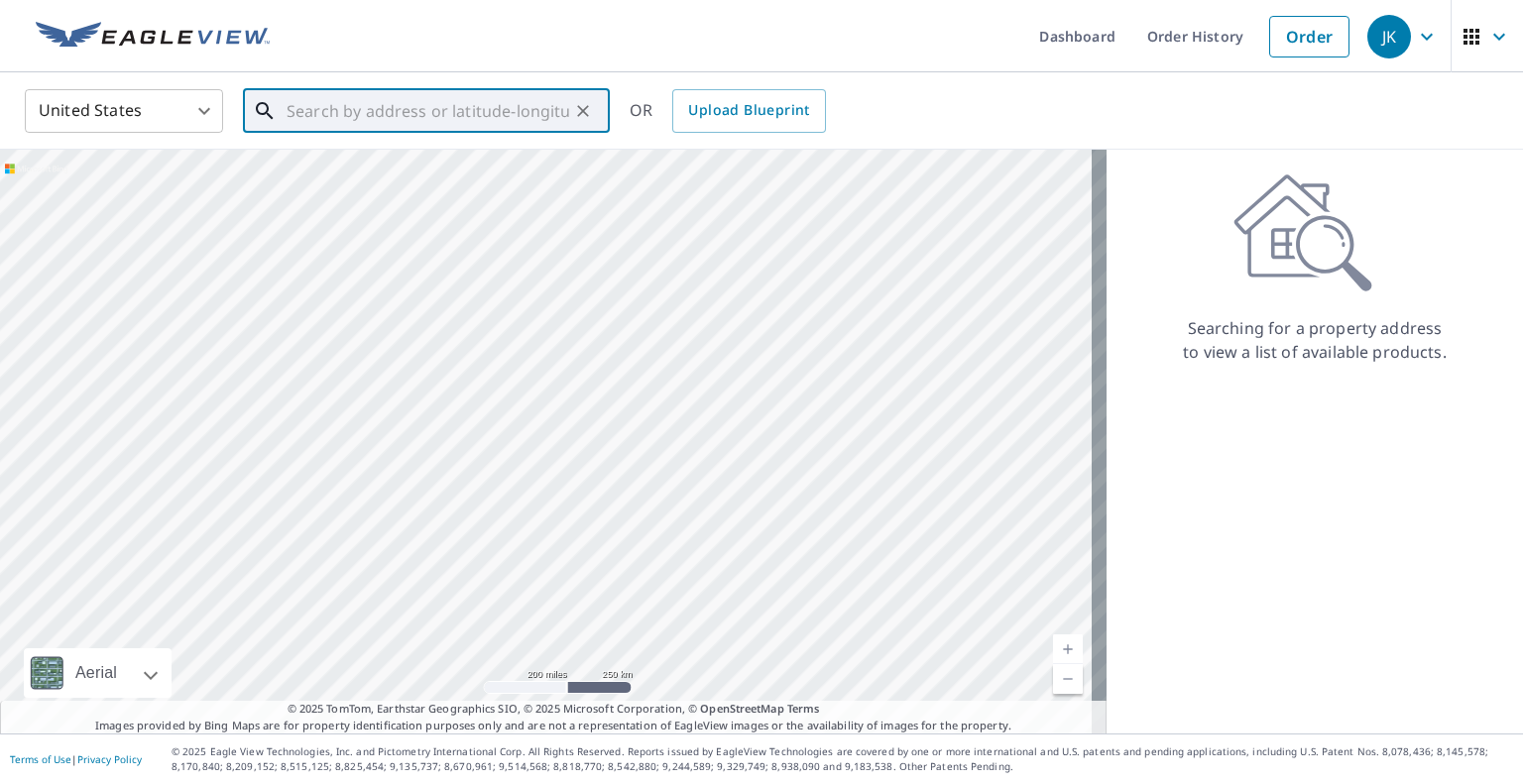 paste on "[NUMBER] [STREET], [CITY], [STATE] [POSTAL_CODE]" 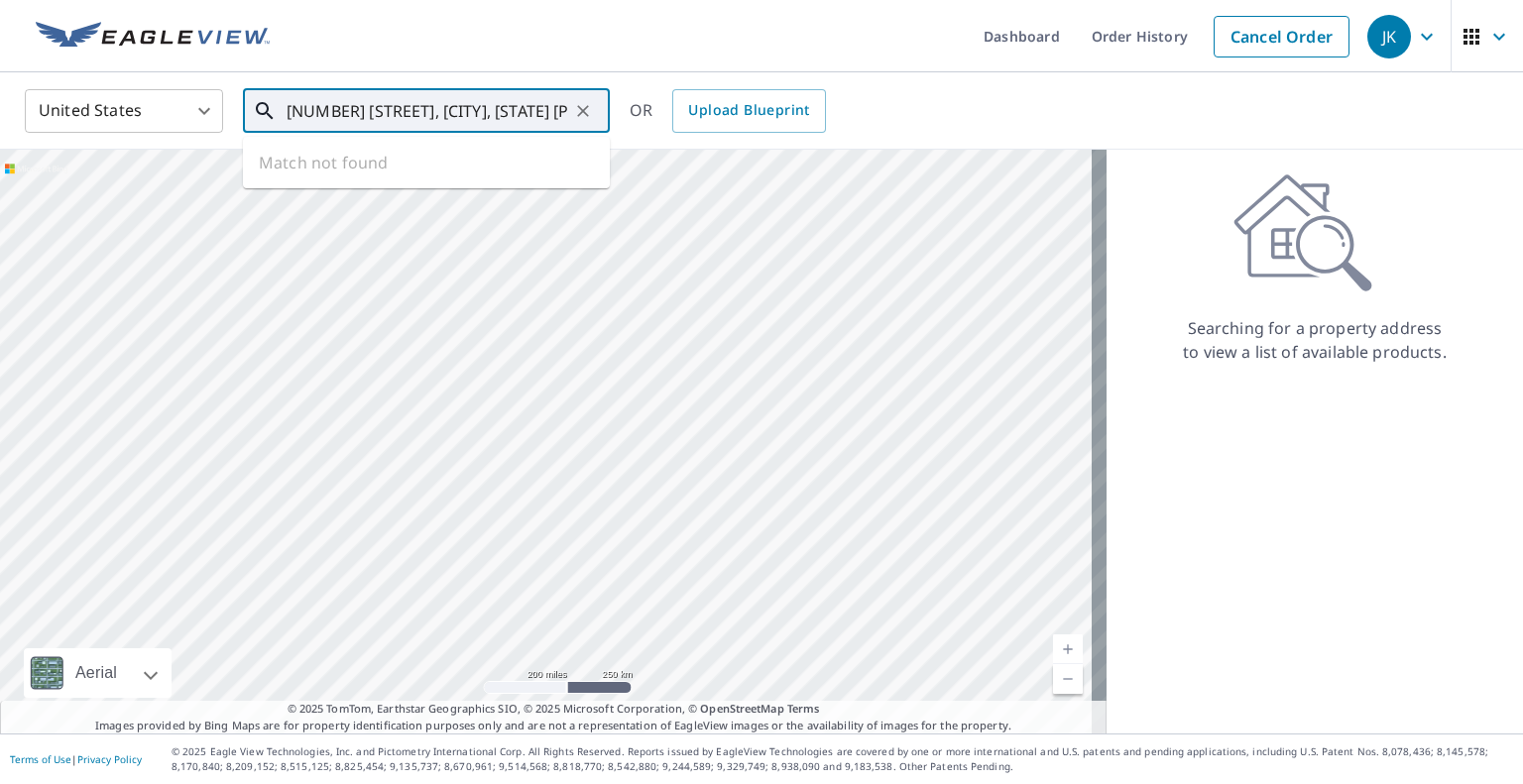 scroll, scrollTop: 0, scrollLeft: 107, axis: horizontal 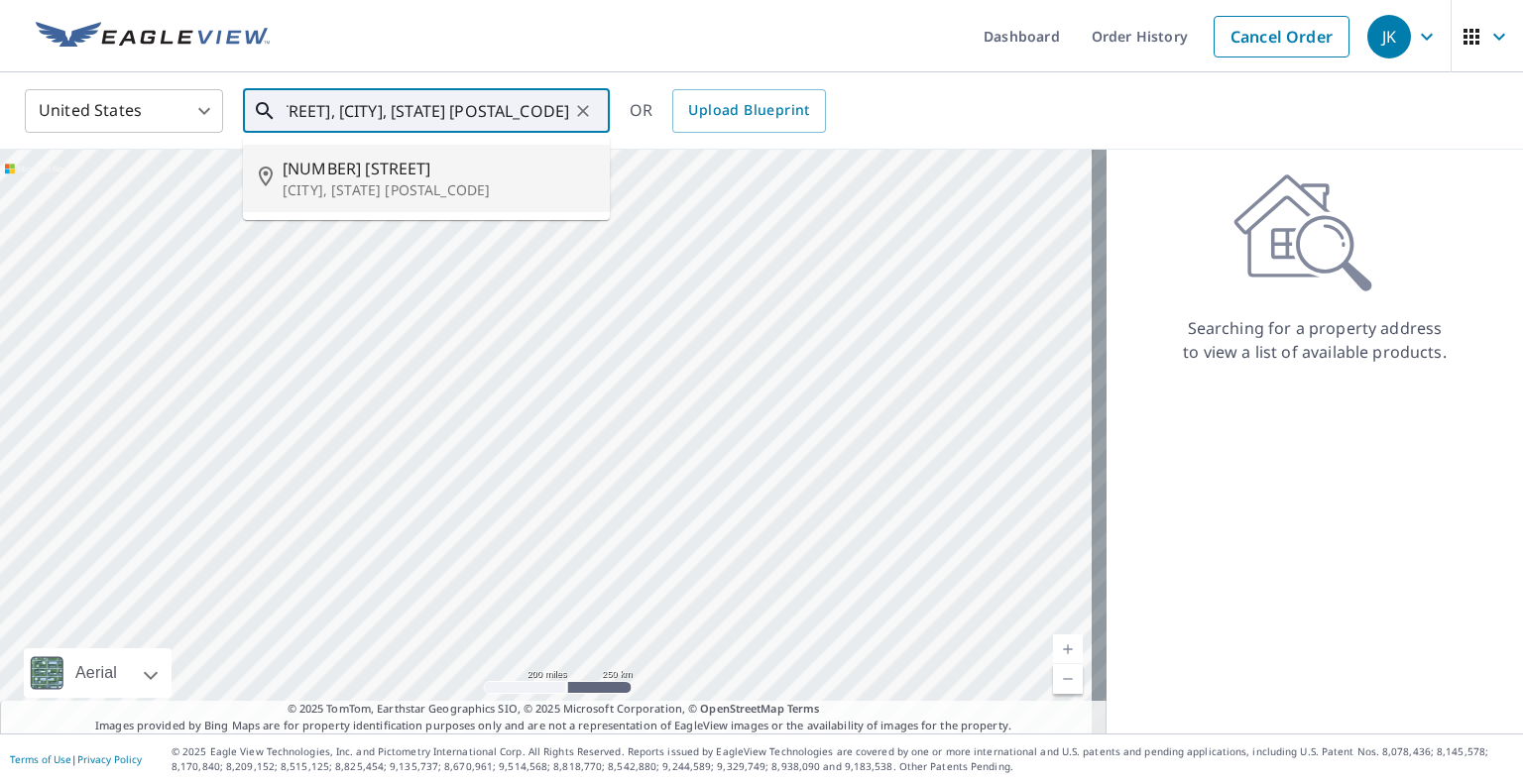 click on "[NUMBER] [STREET]" at bounding box center (438, 168) 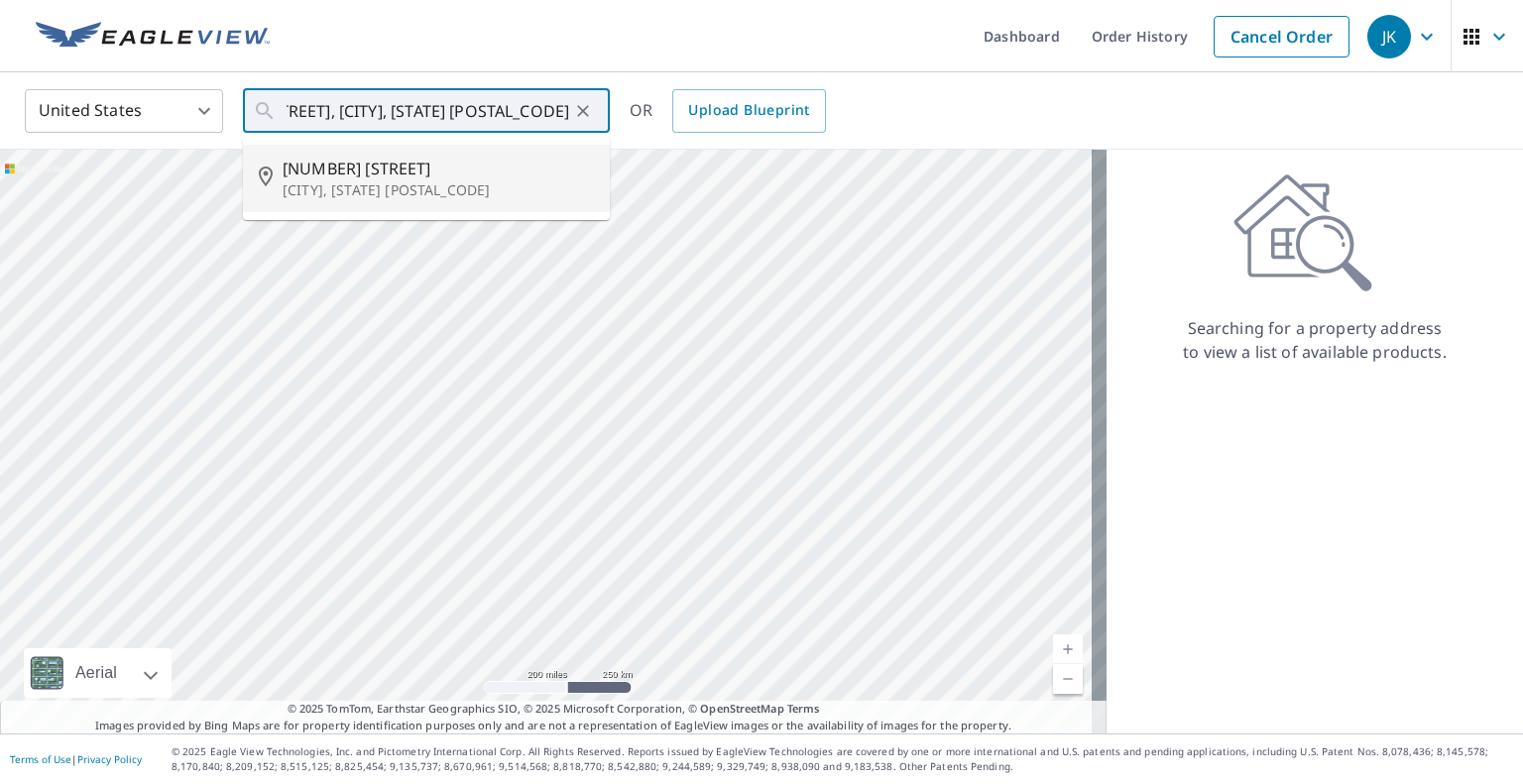 type on "[NUMBER] [STREET] [CITY], [STATE] [POSTAL_CODE]" 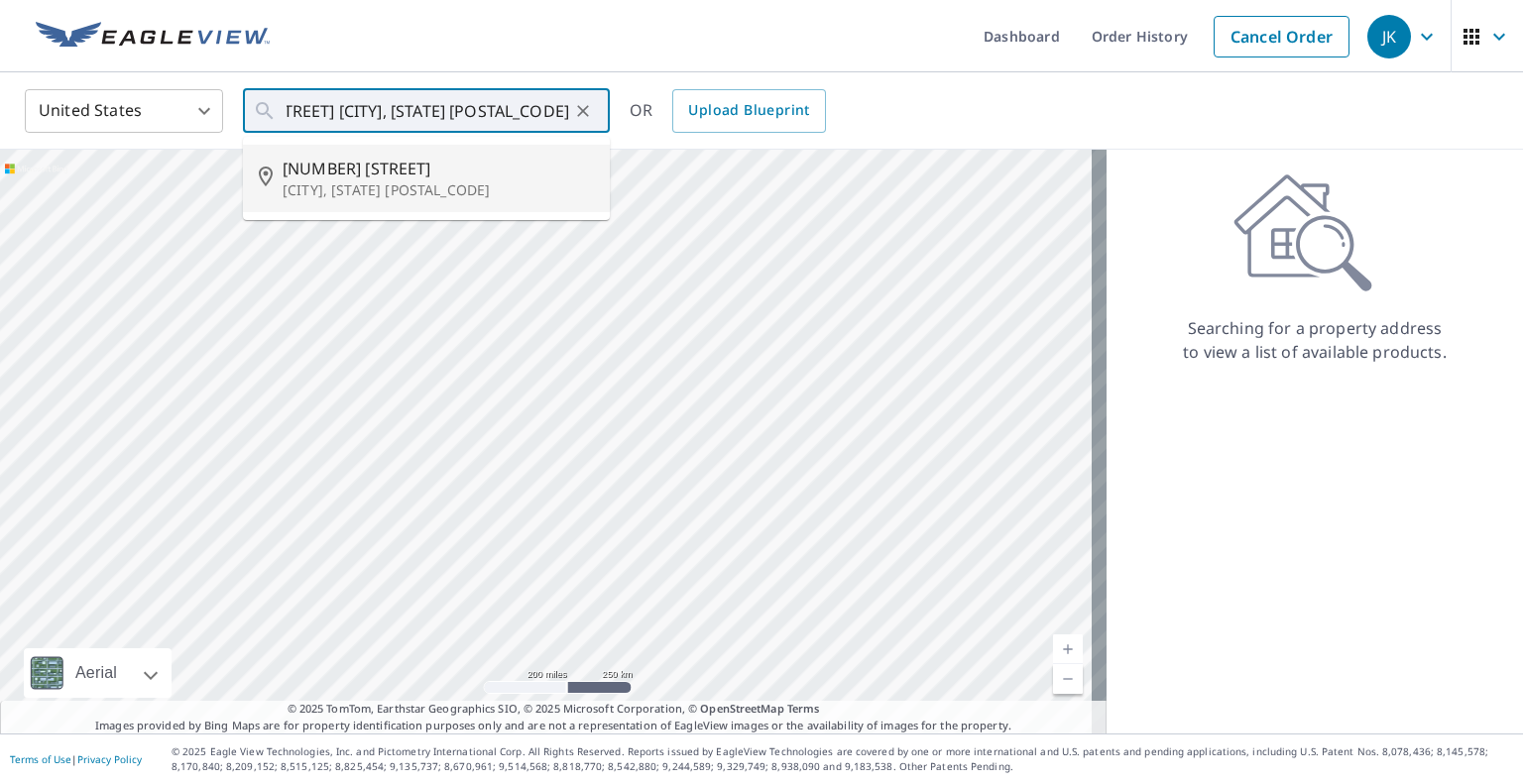 scroll, scrollTop: 0, scrollLeft: 0, axis: both 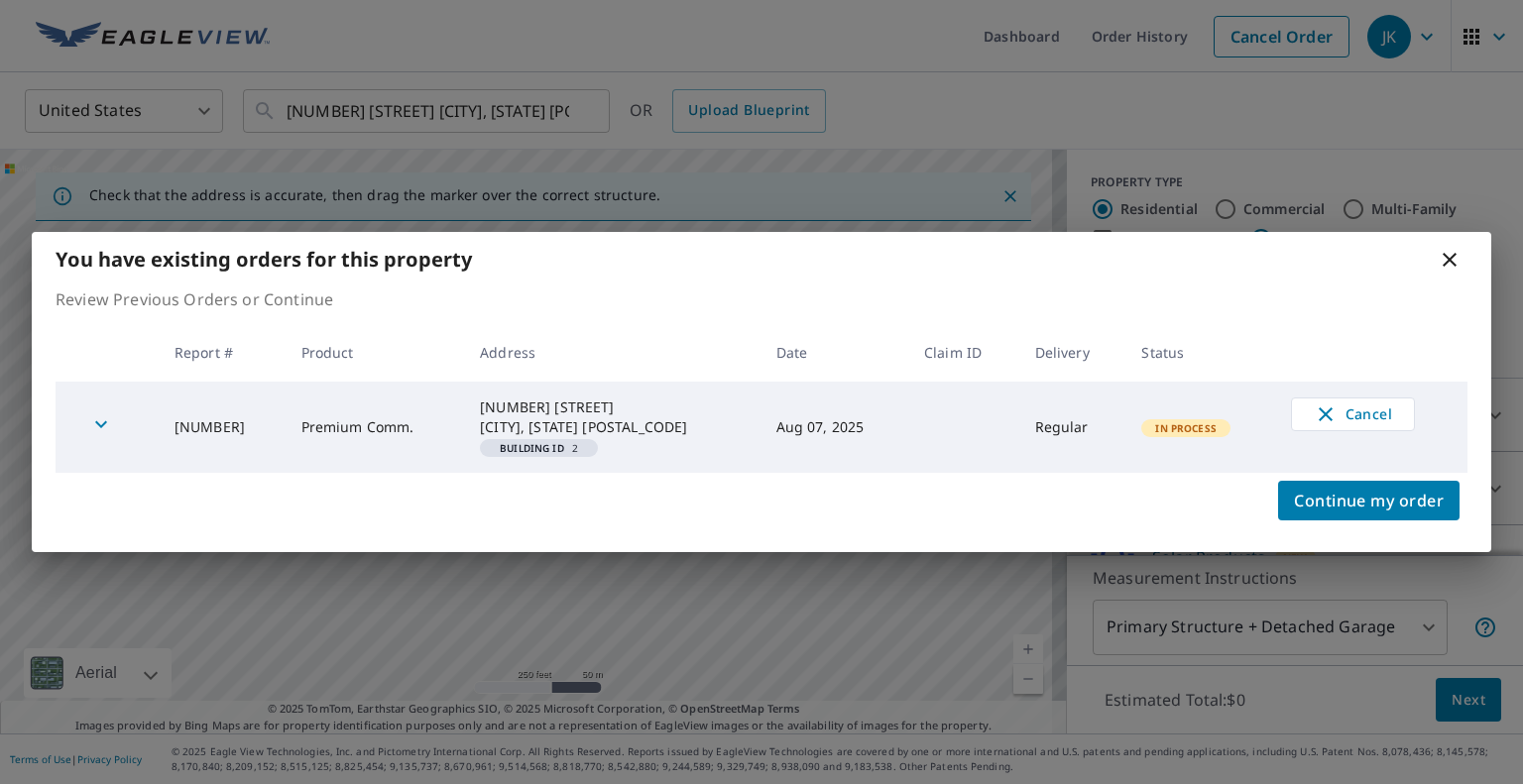 click 